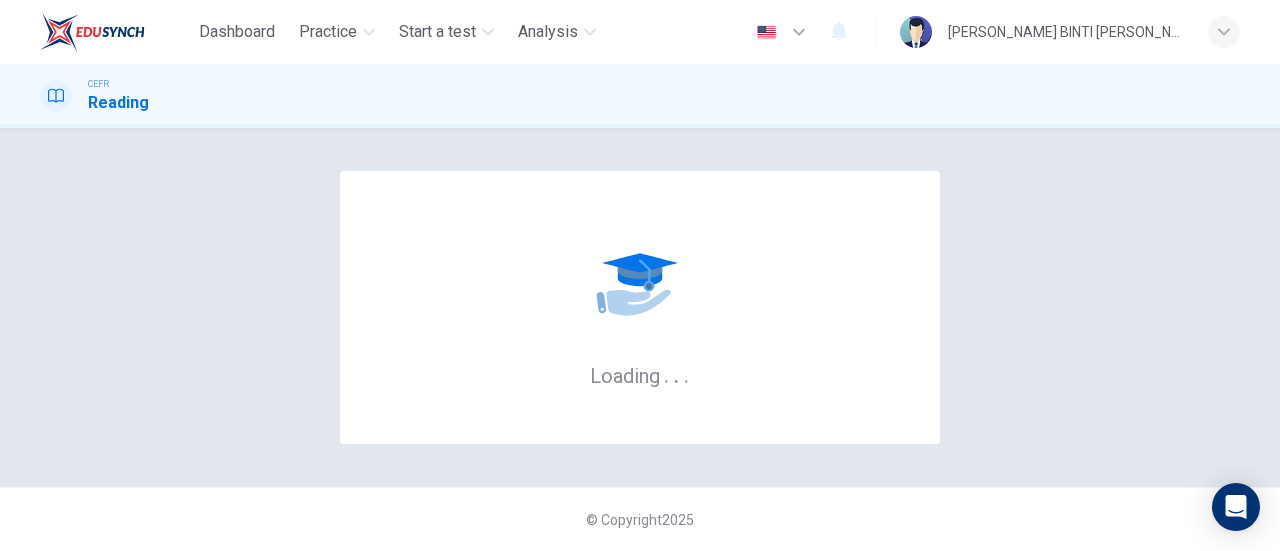 scroll, scrollTop: 0, scrollLeft: 0, axis: both 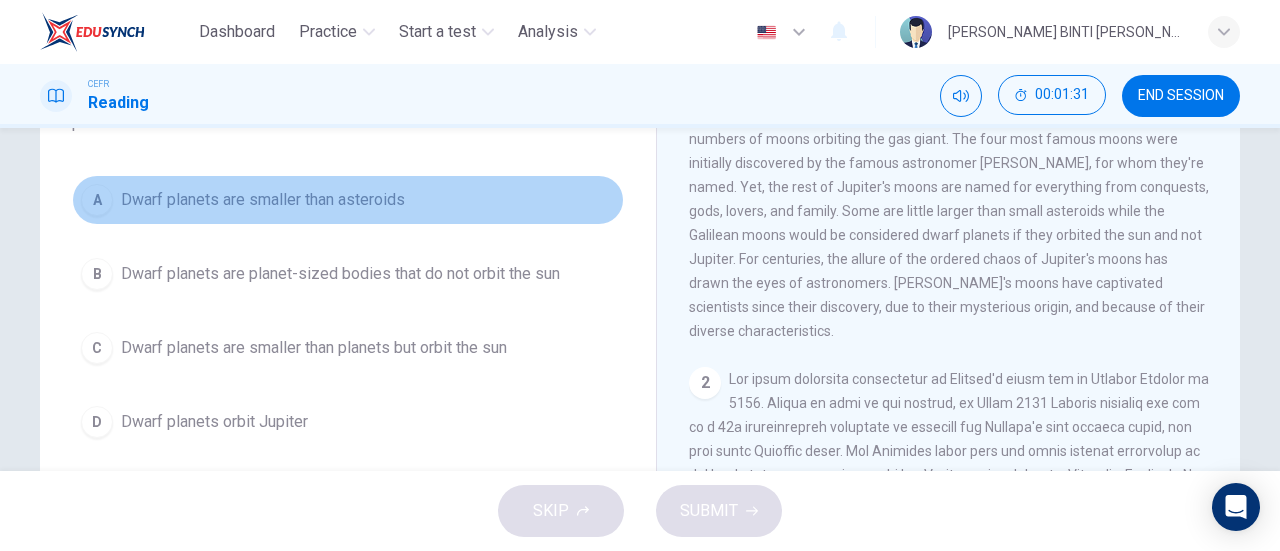 click on "Dwarf planets are smaller than asteroids" at bounding box center [263, 200] 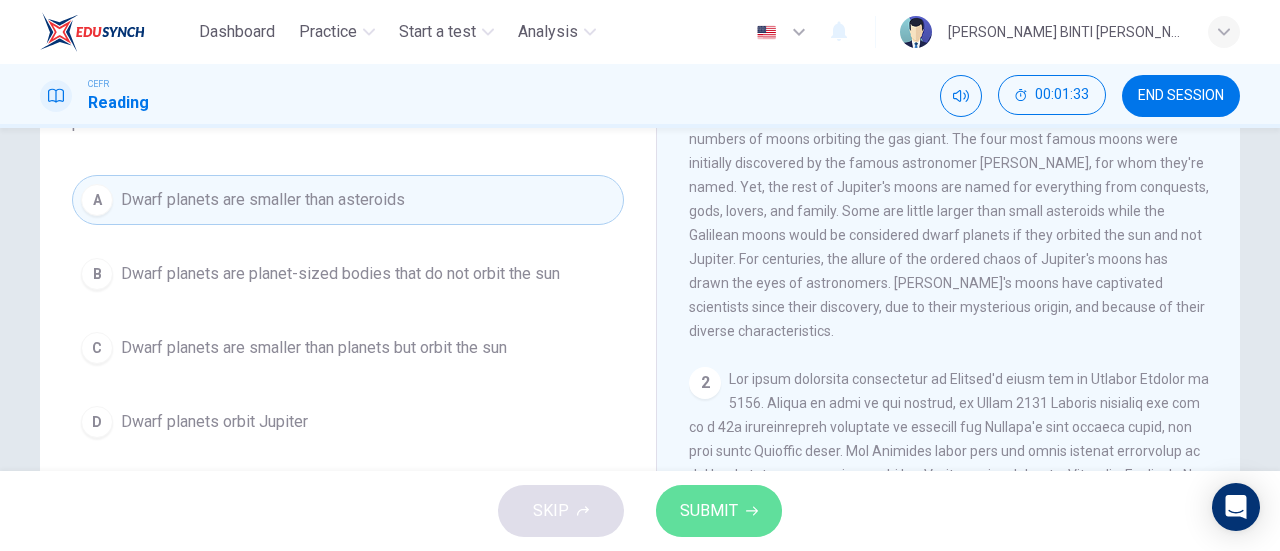 click on "SUBMIT" at bounding box center (709, 511) 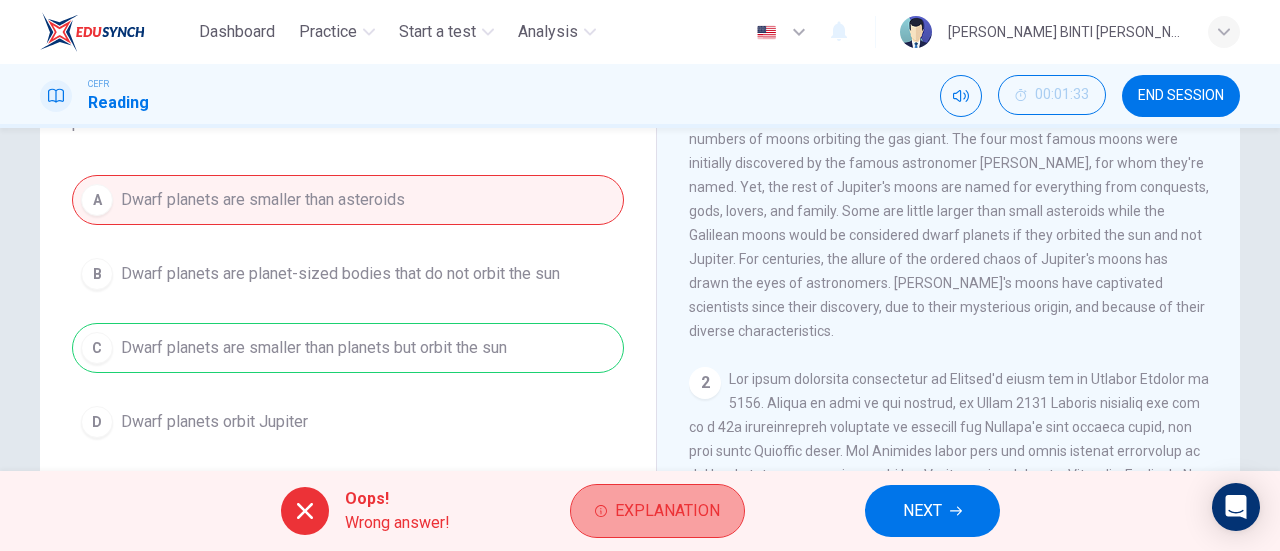 click on "Explanation" at bounding box center [667, 511] 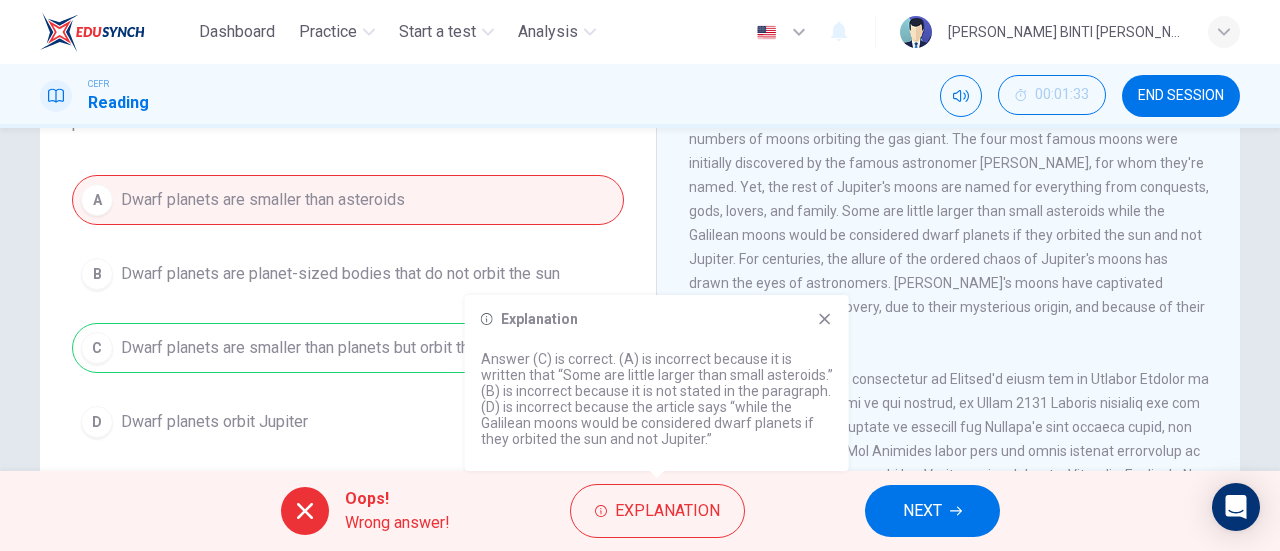 click on "Explanation Answer (C) is correct. (A) is incorrect because it is written that “Some are little larger than small asteroids.” (B) is incorrect because it is not stated in the paragraph. (D) is incorrect because the article says “while the Galilean moons would be considered dwarf planets if they orbited the sun and not Jupiter.”" at bounding box center [657, 383] 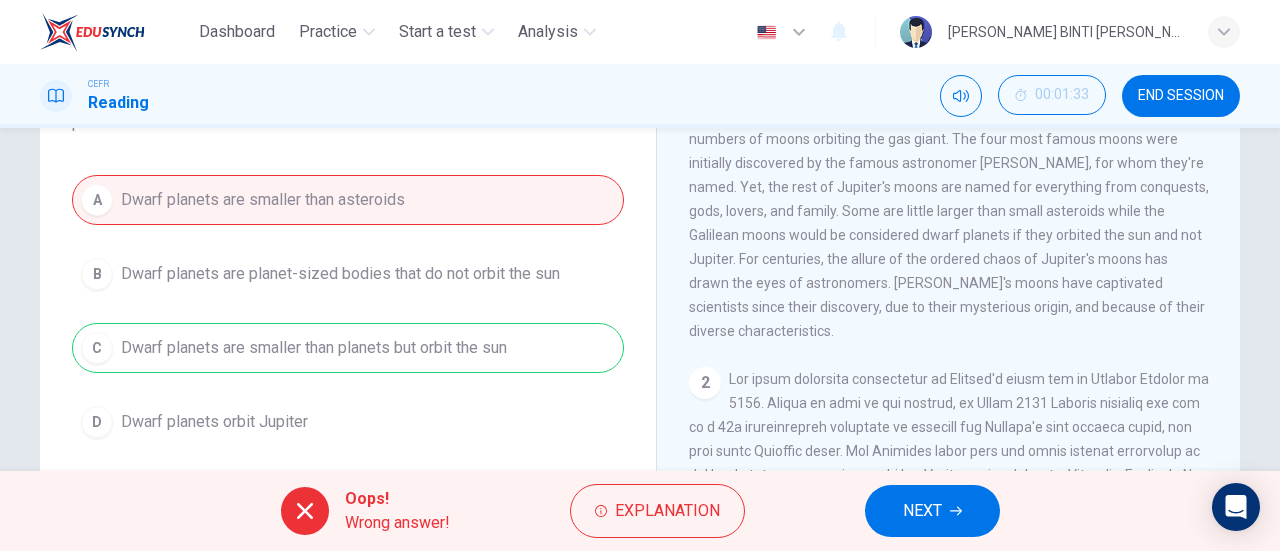 click on "NEXT" at bounding box center [932, 511] 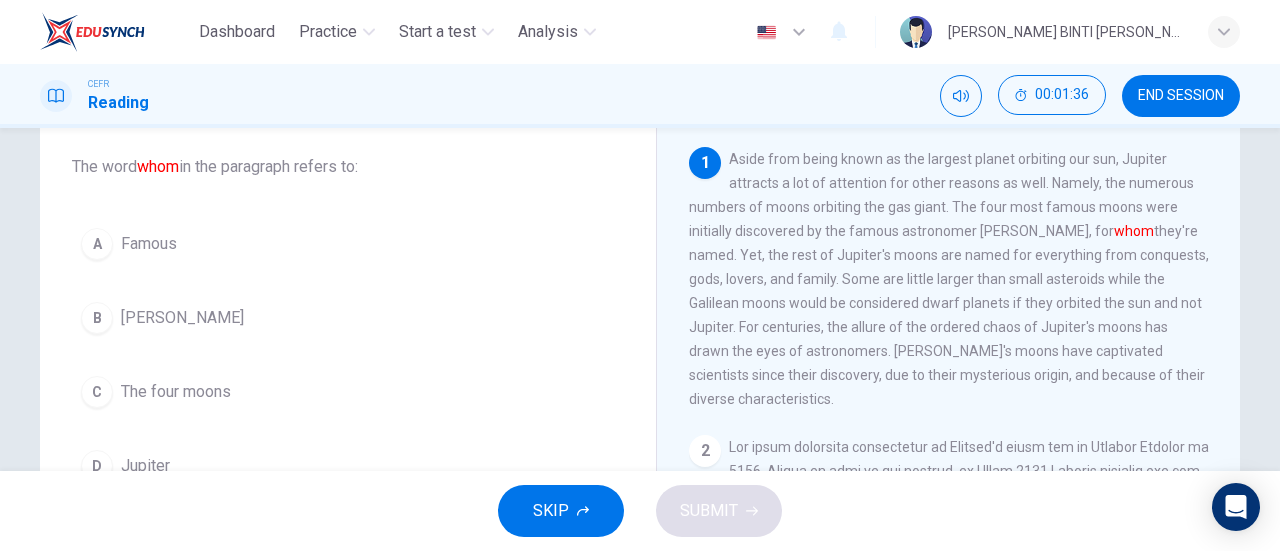 scroll, scrollTop: 107, scrollLeft: 0, axis: vertical 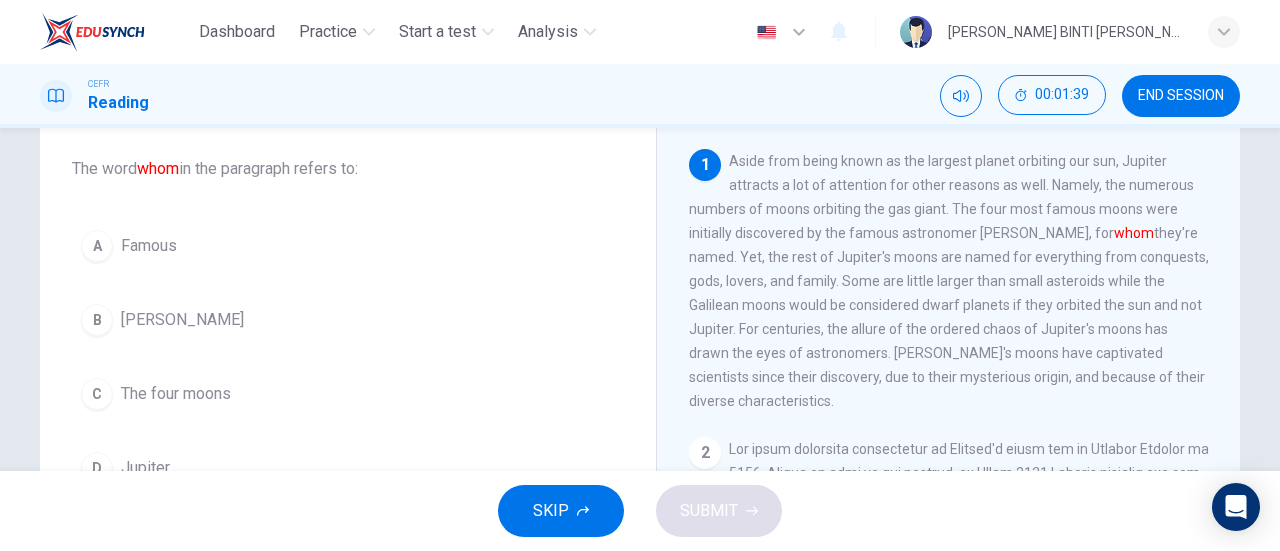 click on "B [PERSON_NAME]" at bounding box center [348, 320] 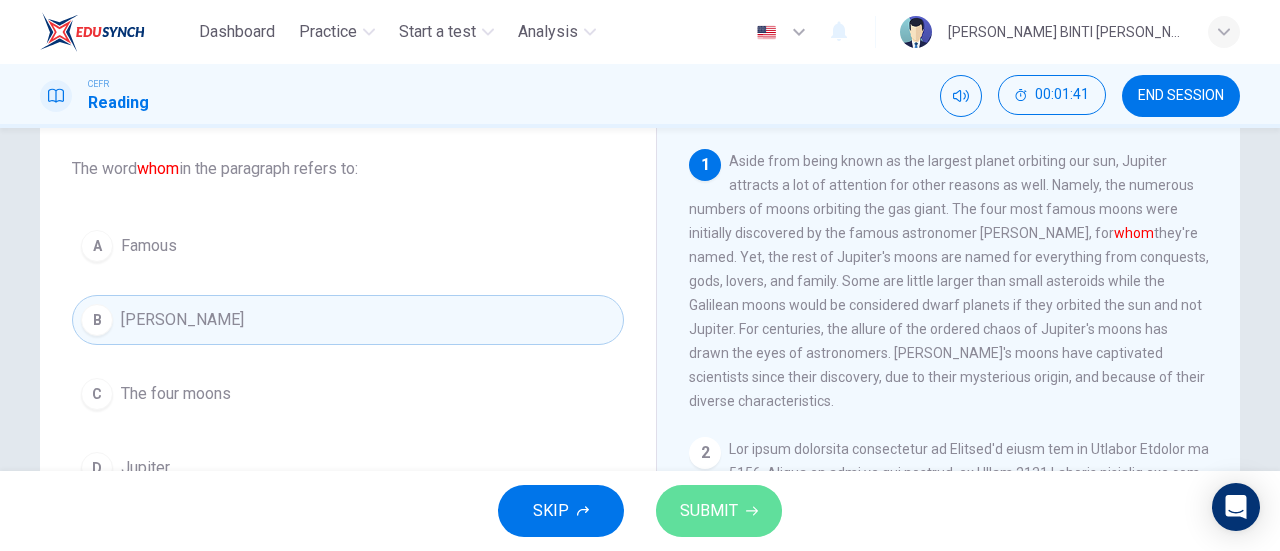 click on "SUBMIT" at bounding box center (719, 511) 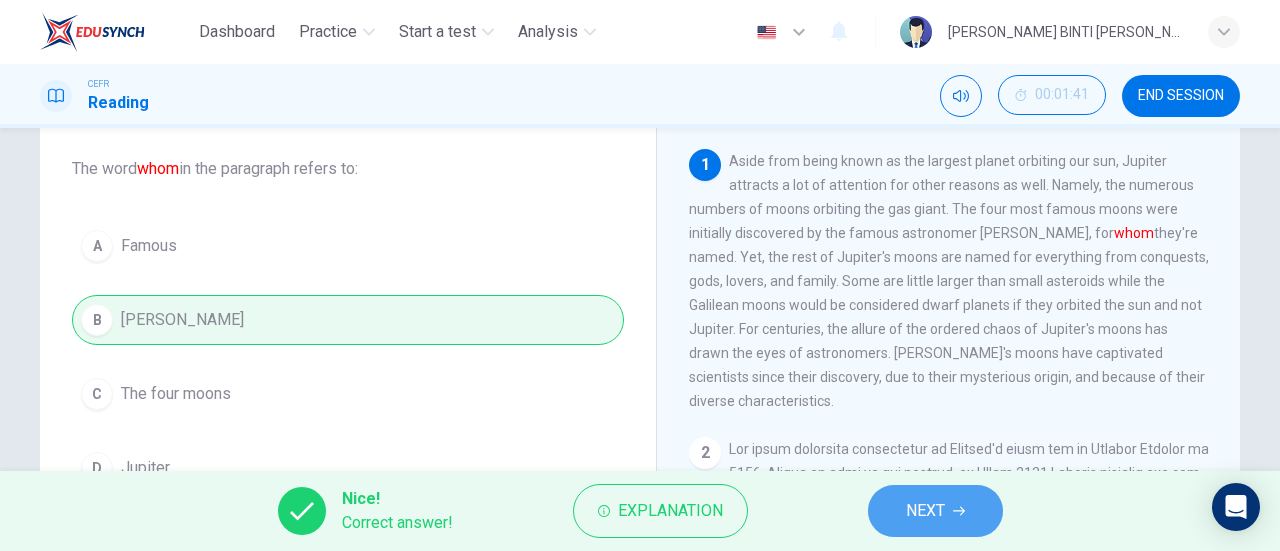click on "NEXT" at bounding box center [925, 511] 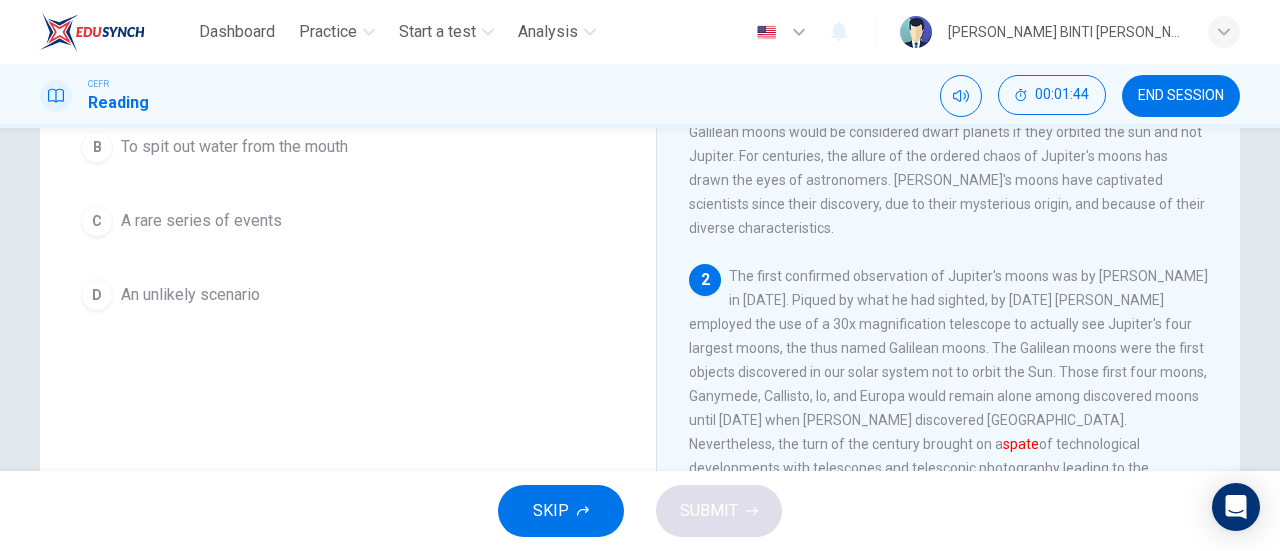 scroll, scrollTop: 285, scrollLeft: 0, axis: vertical 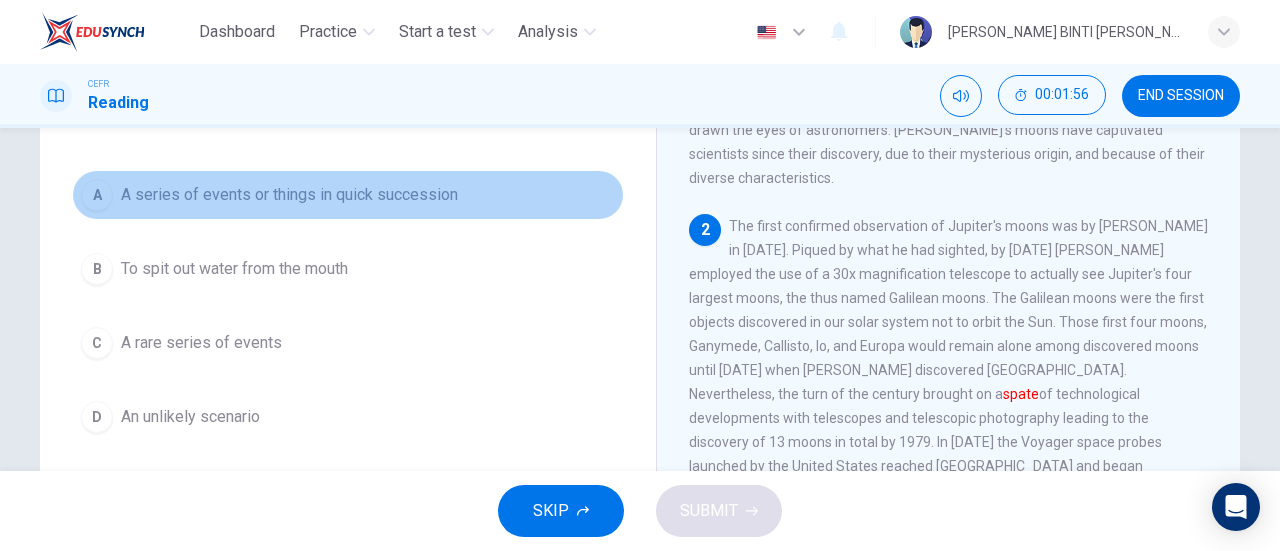 click on "A A series of events or things in quick succession" at bounding box center (348, 195) 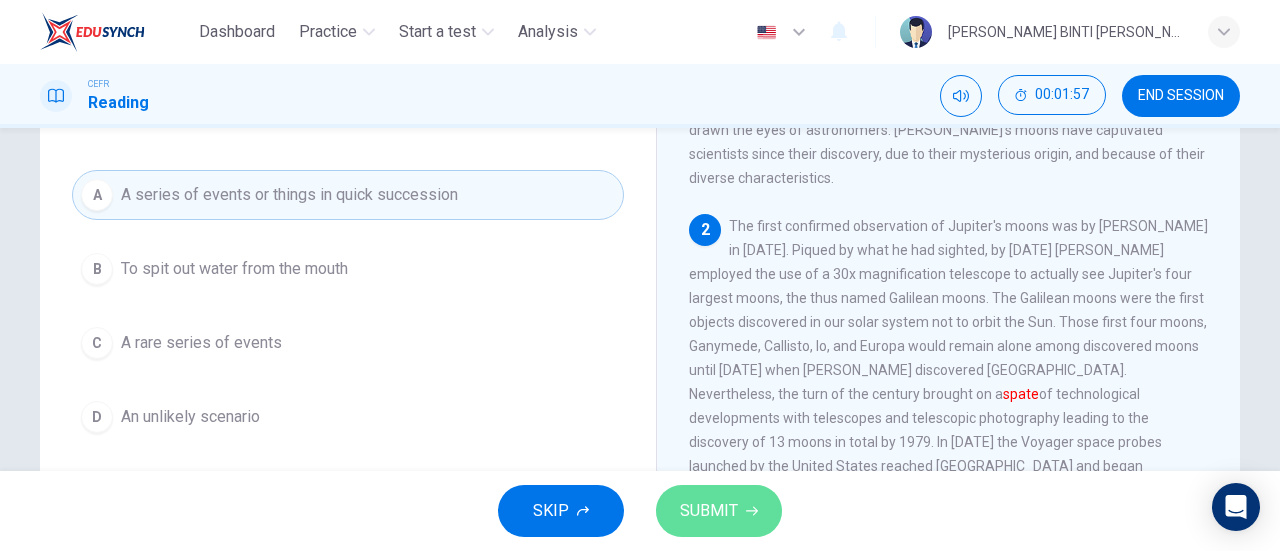click on "SUBMIT" at bounding box center (709, 511) 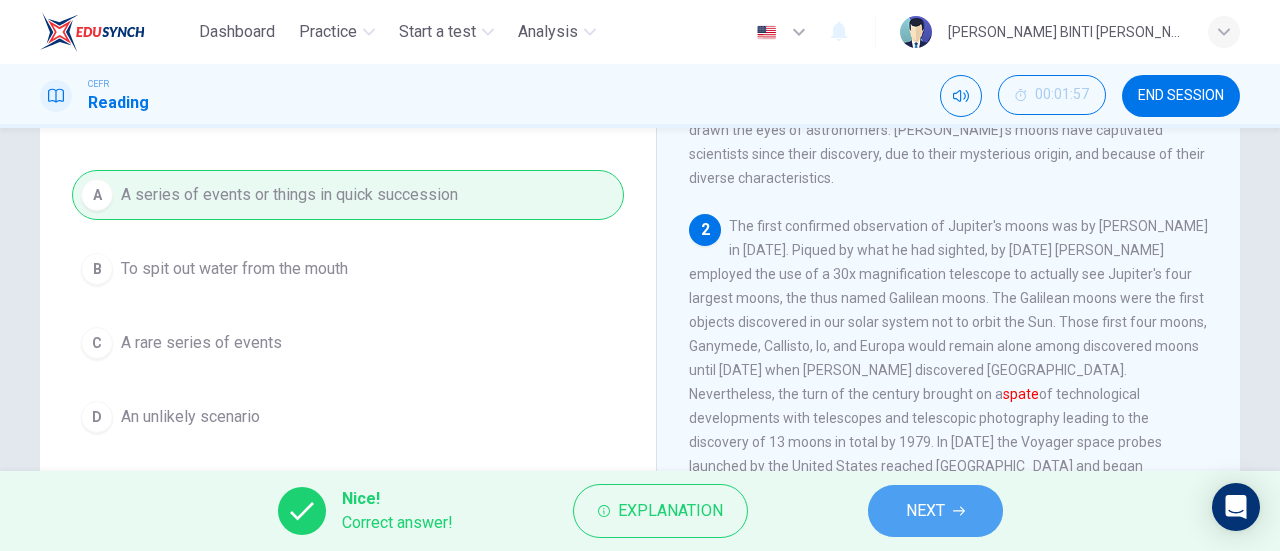 click on "NEXT" at bounding box center [935, 511] 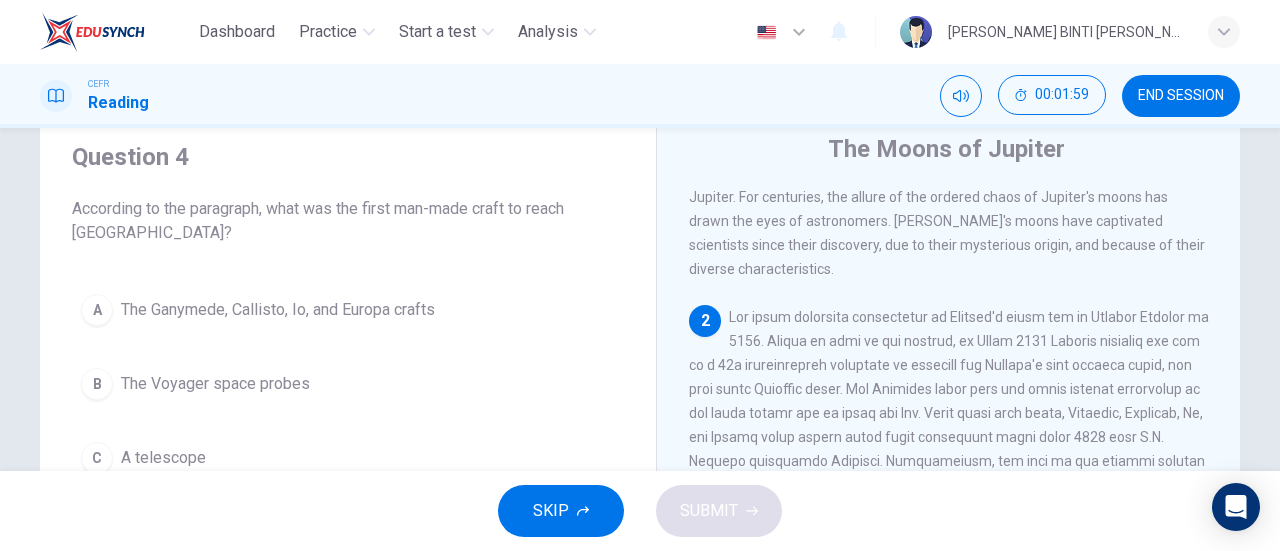 scroll, scrollTop: 65, scrollLeft: 0, axis: vertical 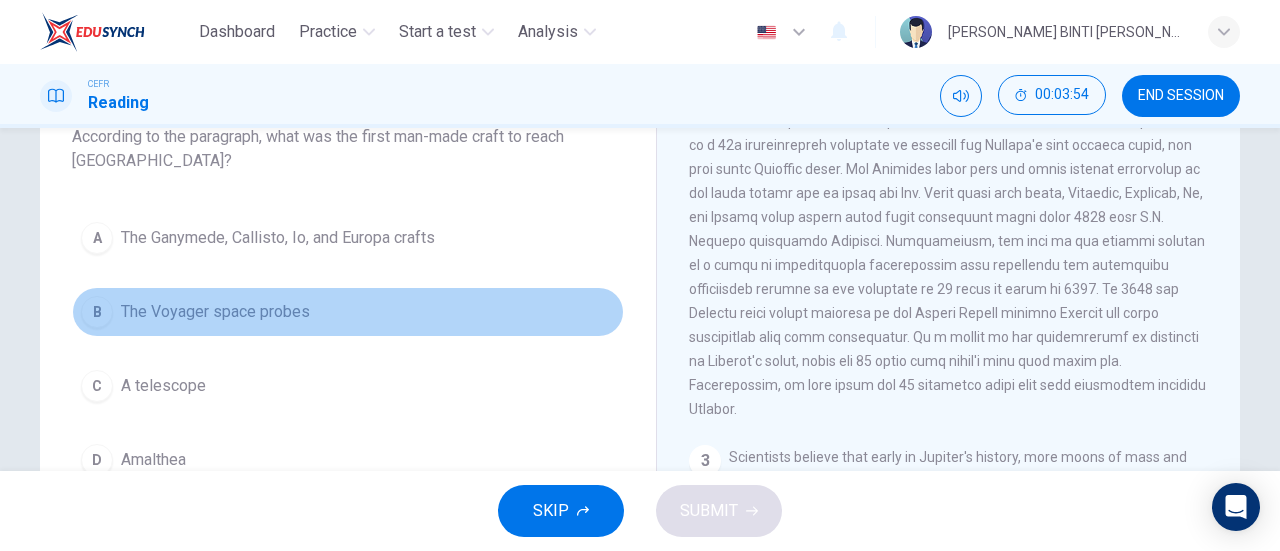 click on "The Voyager space probes" at bounding box center [215, 312] 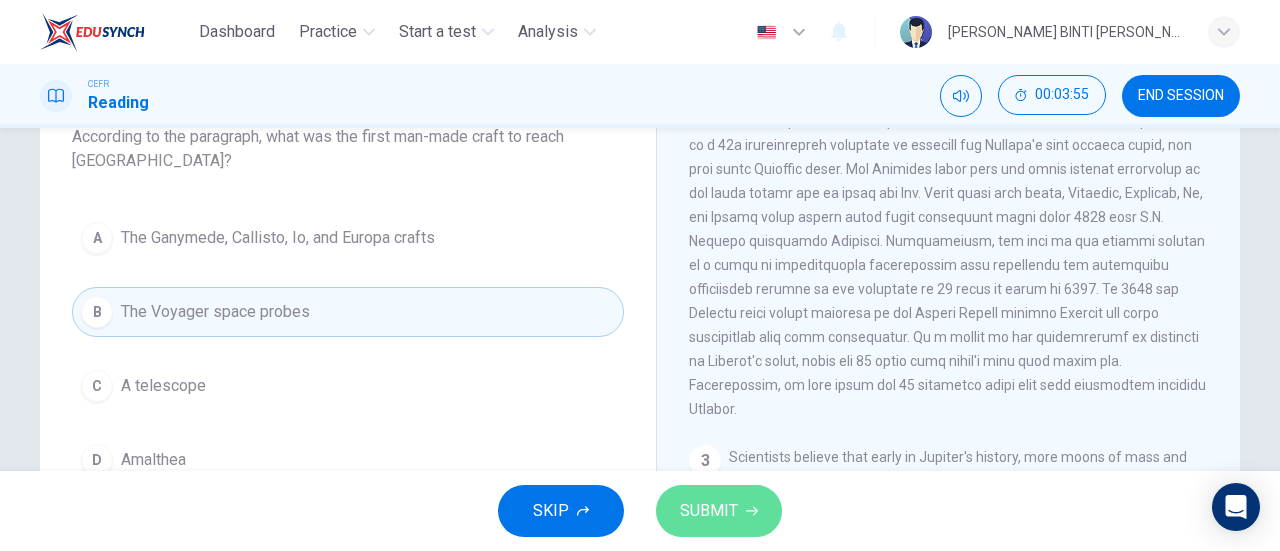 click on "SUBMIT" at bounding box center (719, 511) 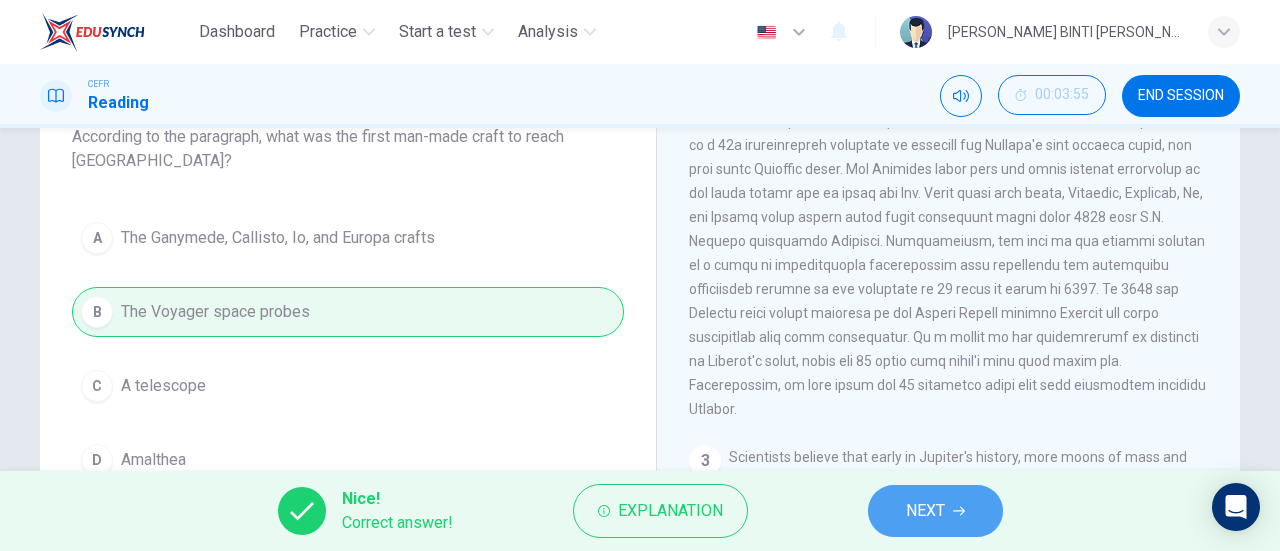 click on "NEXT" at bounding box center [925, 511] 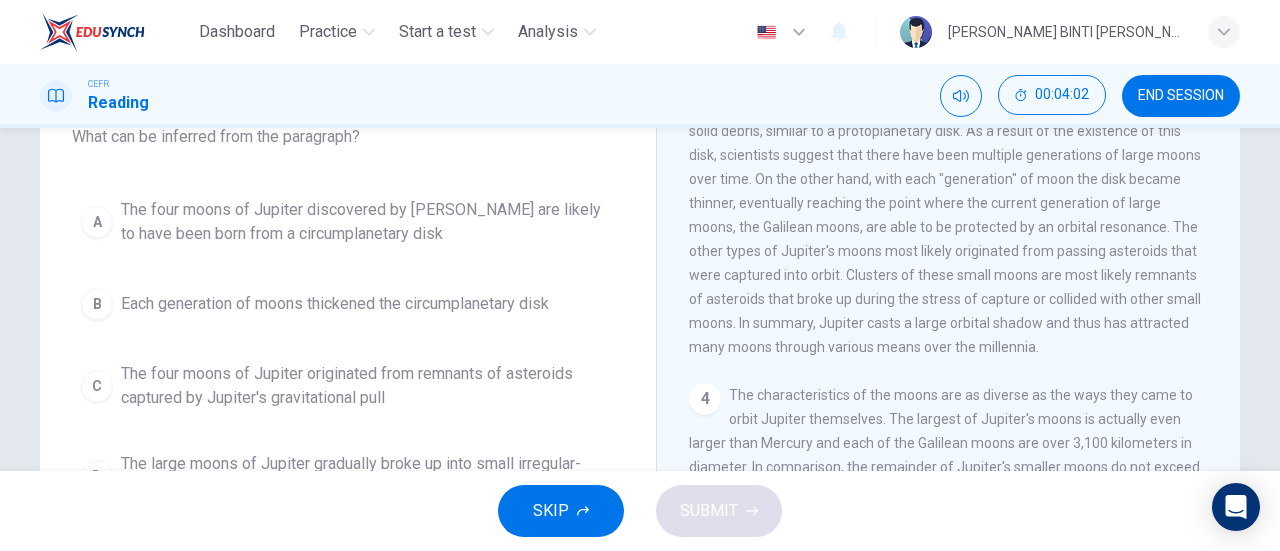 scroll, scrollTop: 992, scrollLeft: 0, axis: vertical 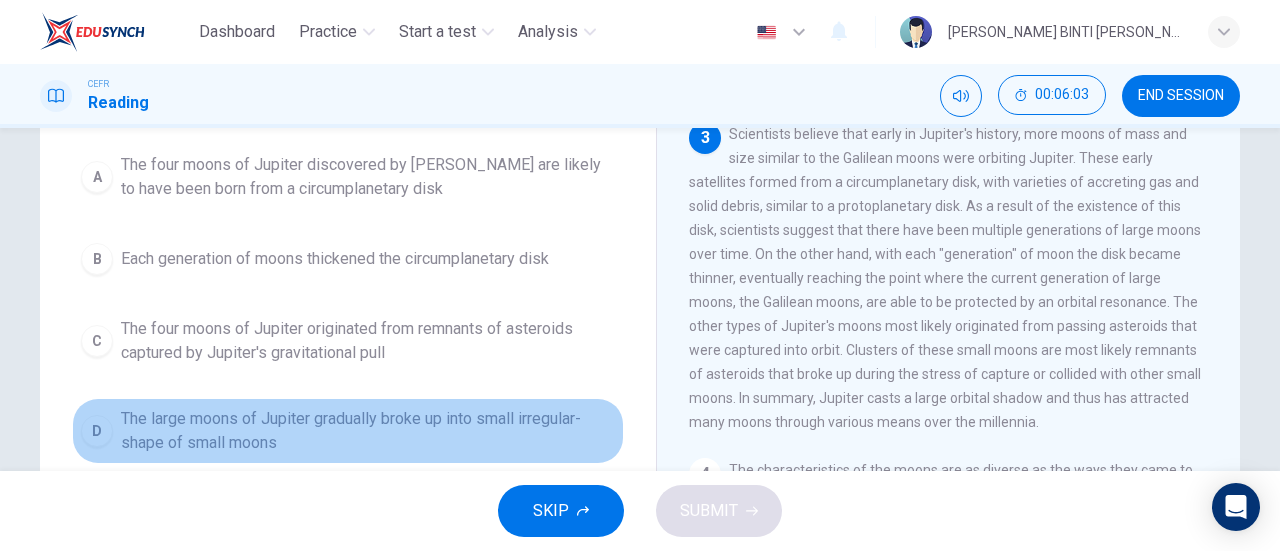 click on "The large moons of Jupiter gradually broke up into small irregular-shape of small moons" at bounding box center (368, 431) 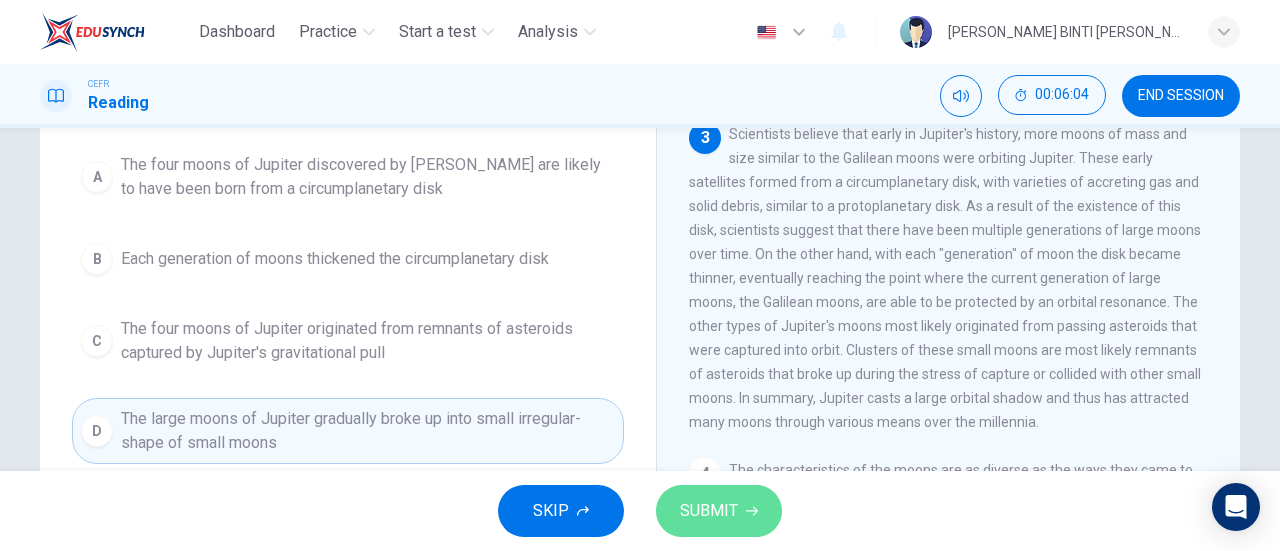 click on "SUBMIT" at bounding box center (709, 511) 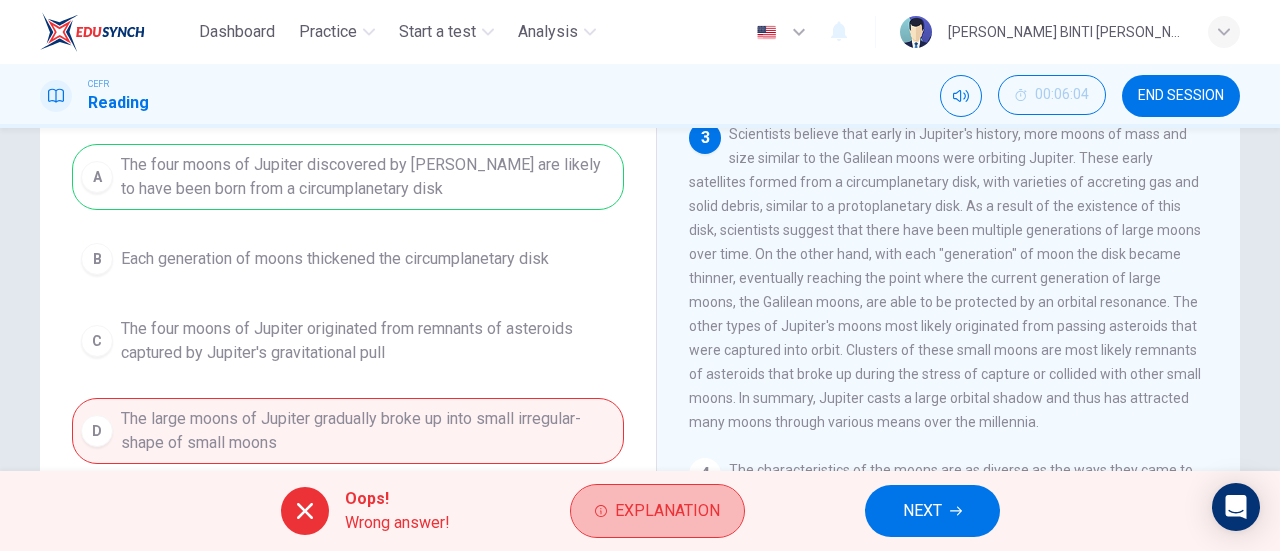 click on "Explanation" at bounding box center (657, 511) 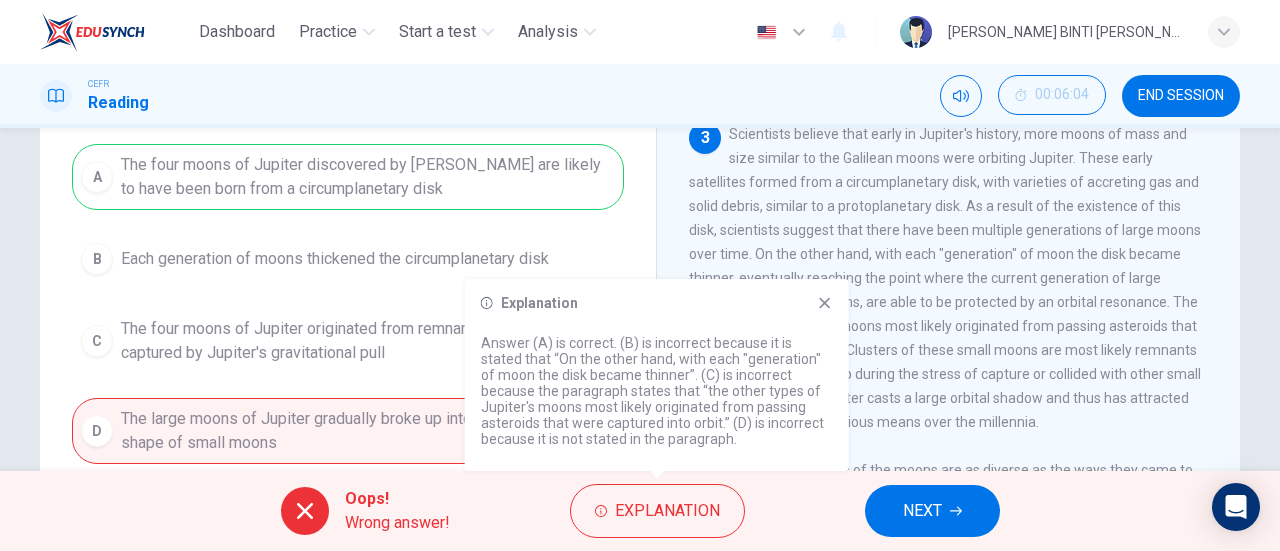 click 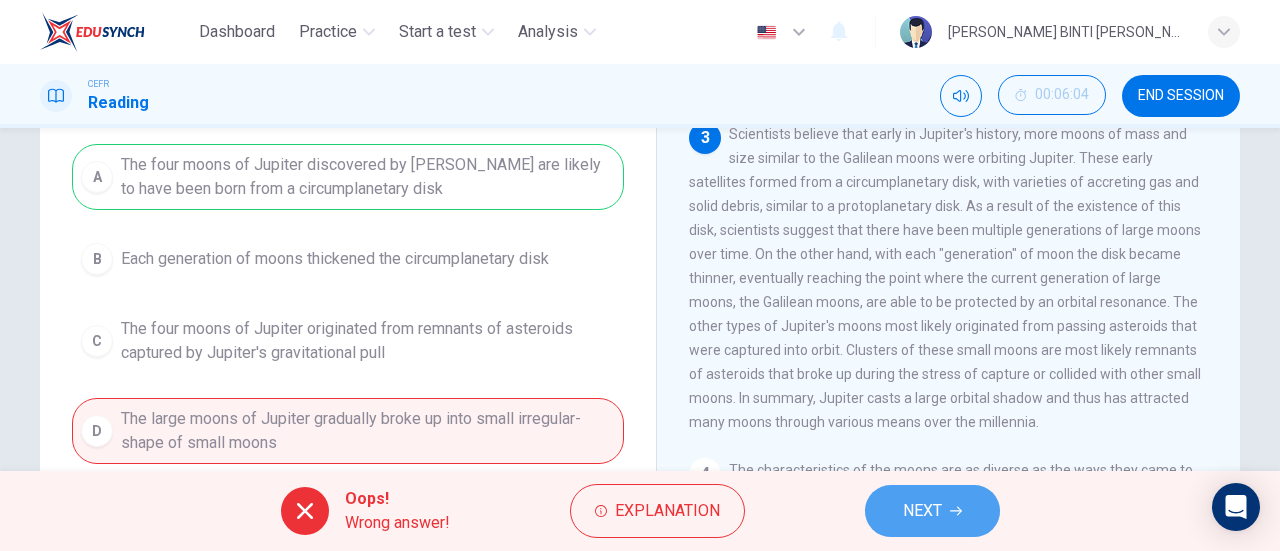 click on "NEXT" at bounding box center (932, 511) 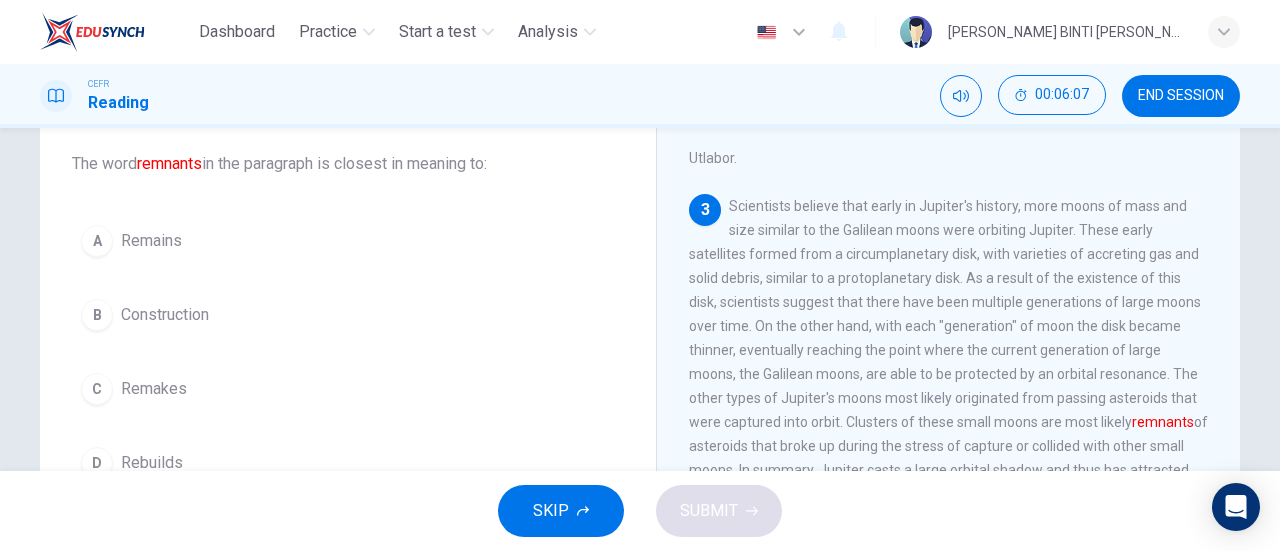 scroll, scrollTop: 110, scrollLeft: 0, axis: vertical 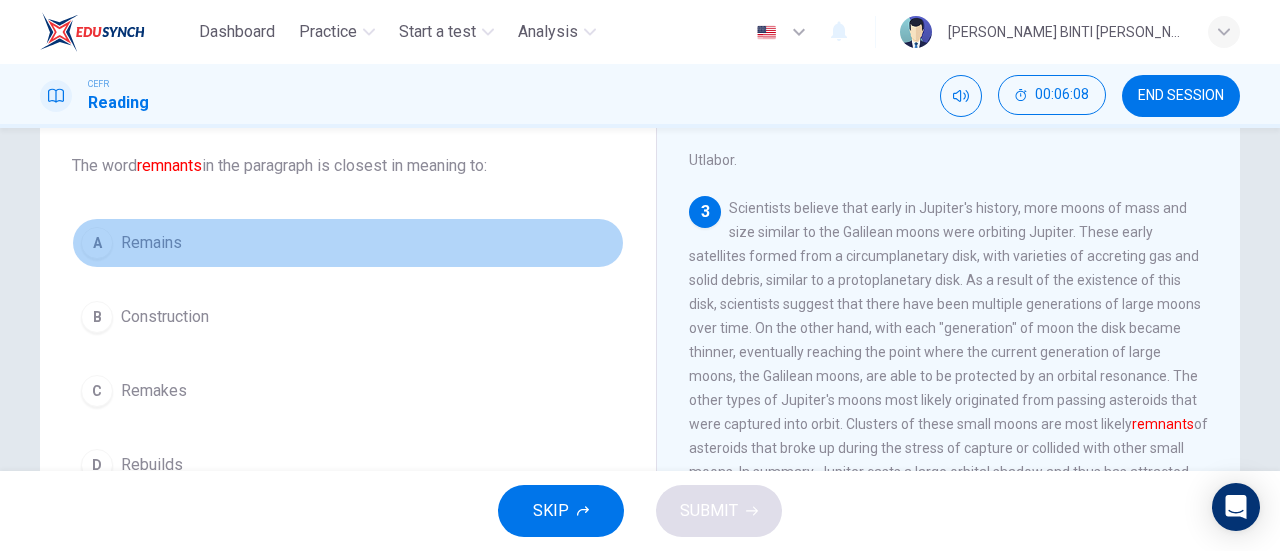 click on "A Remains" at bounding box center [348, 243] 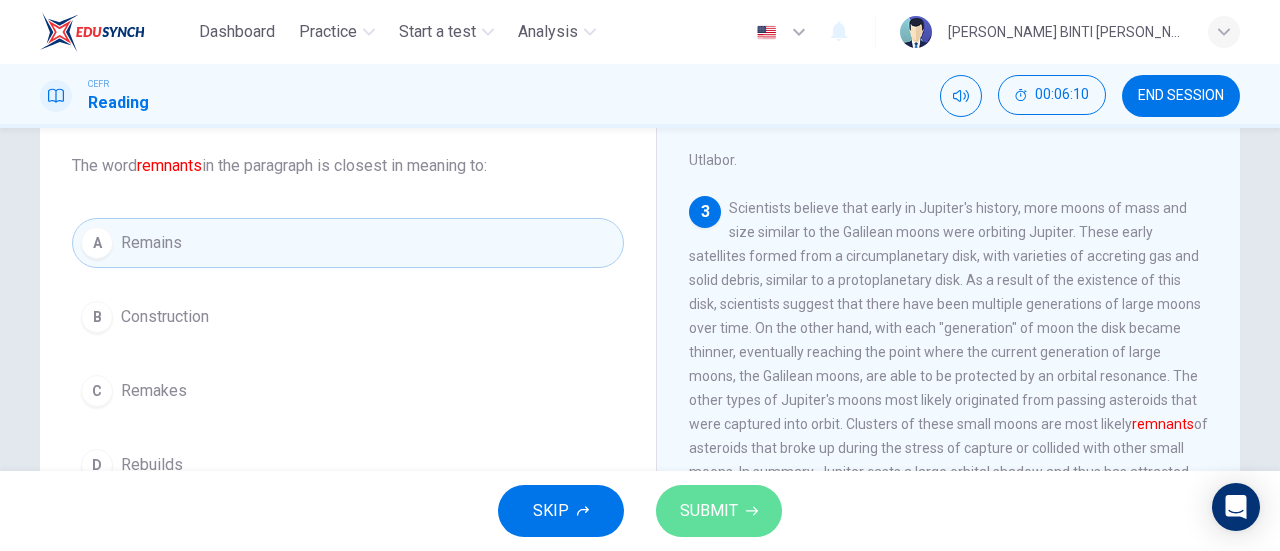 click on "SUBMIT" at bounding box center [719, 511] 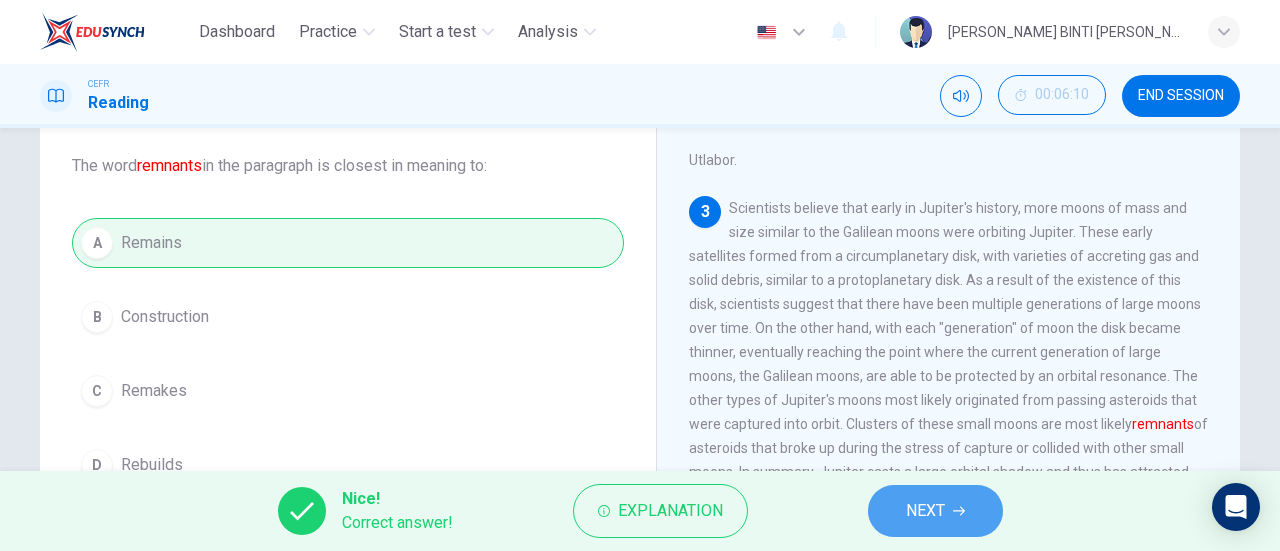 click on "NEXT" at bounding box center (935, 511) 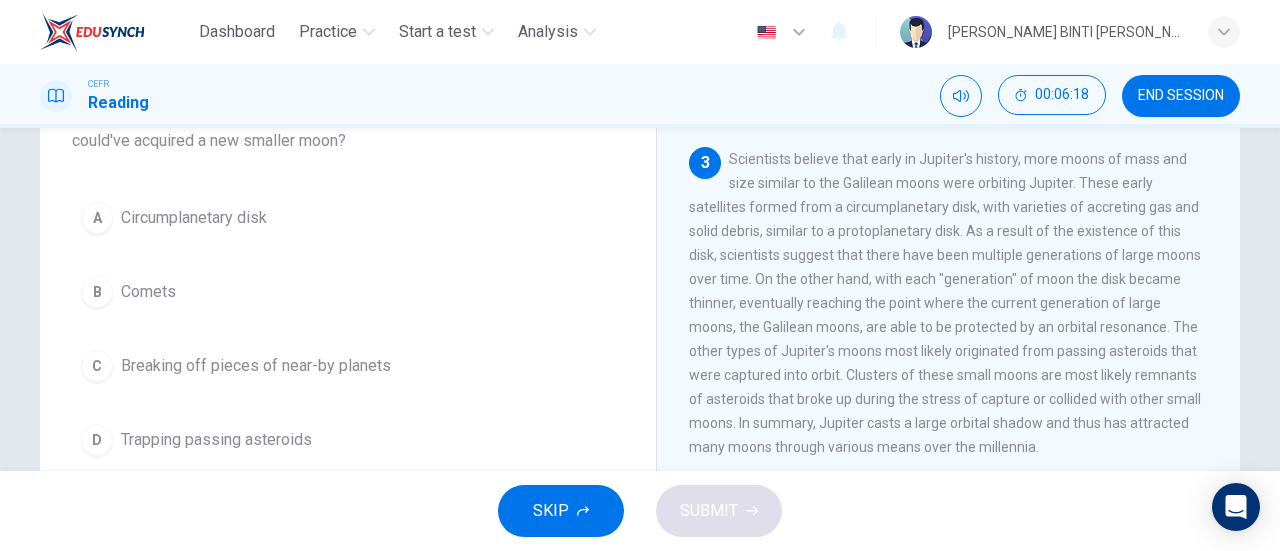 scroll, scrollTop: 170, scrollLeft: 0, axis: vertical 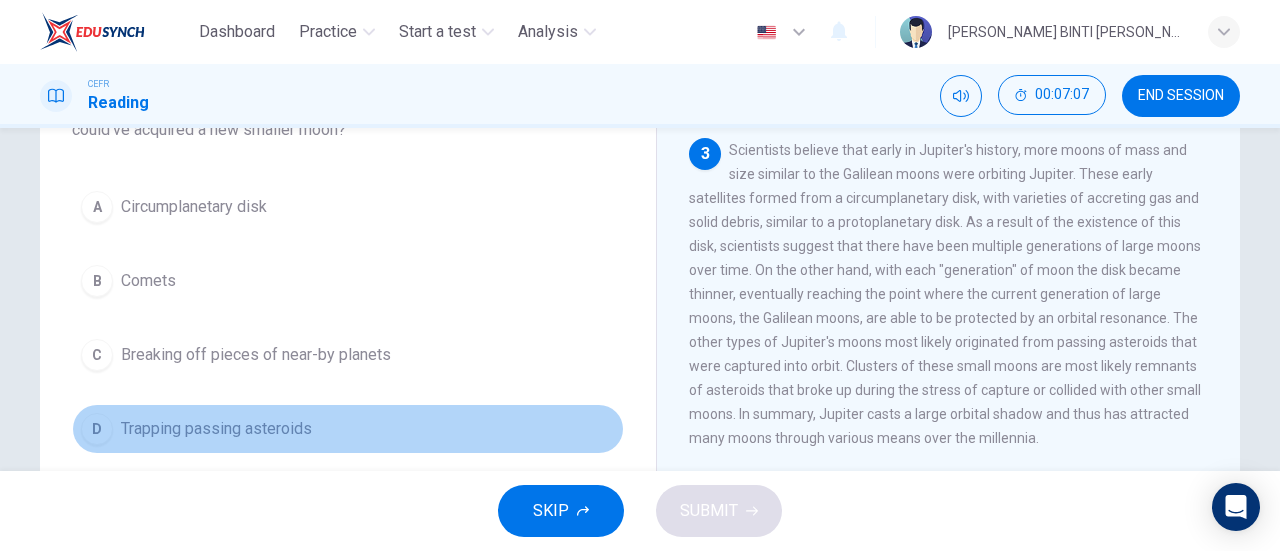 click on "D Trapping passing asteroids" at bounding box center [348, 429] 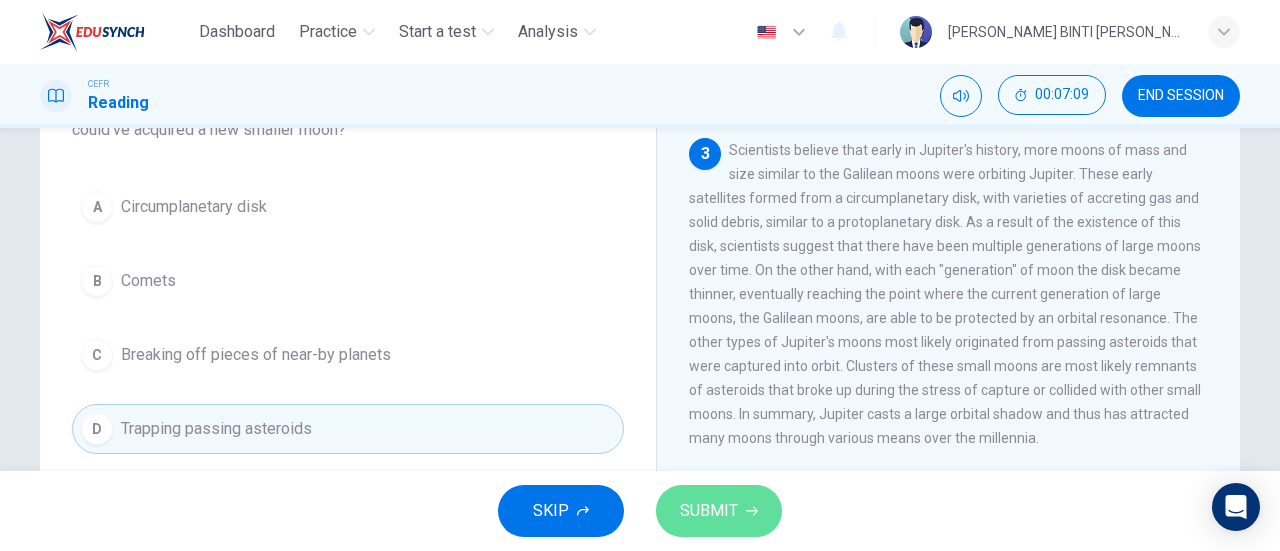 click on "SUBMIT" at bounding box center (719, 511) 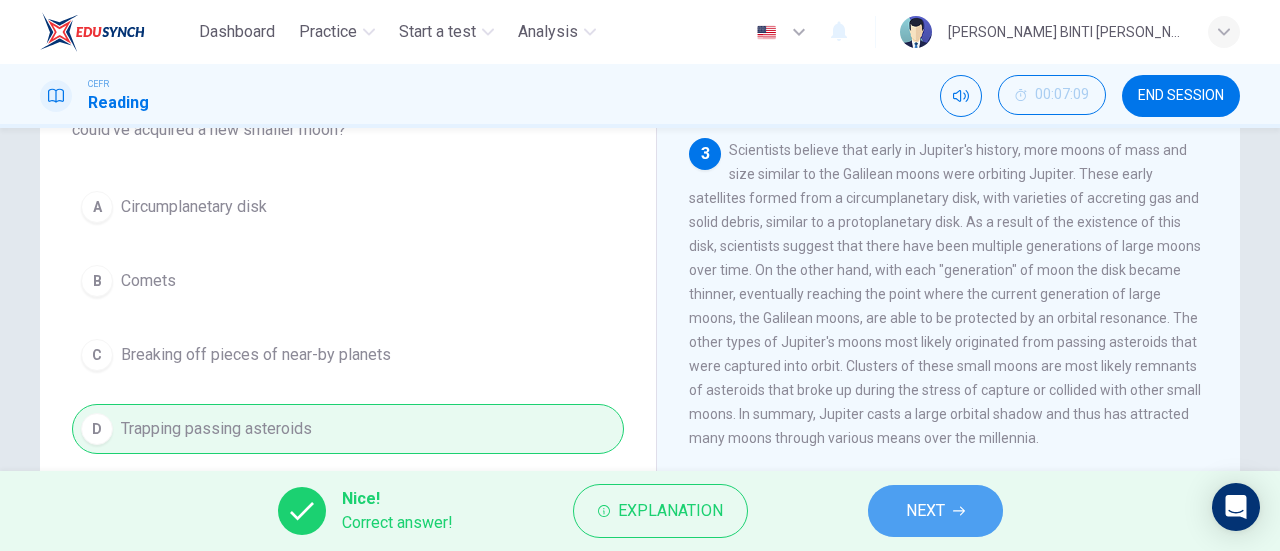 click on "NEXT" at bounding box center [935, 511] 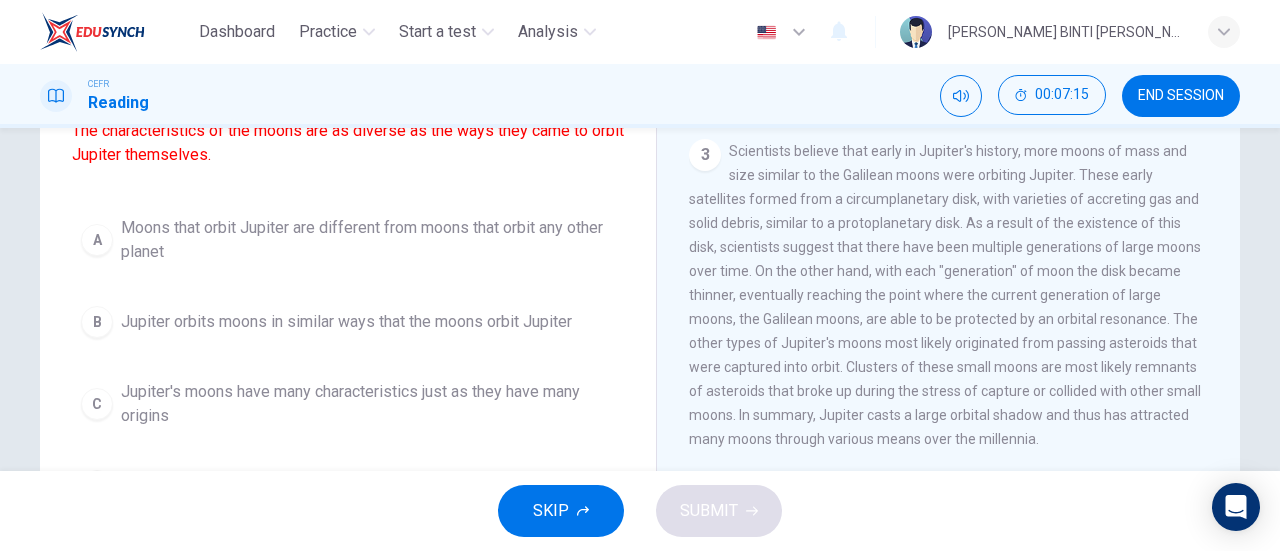 scroll, scrollTop: 168, scrollLeft: 0, axis: vertical 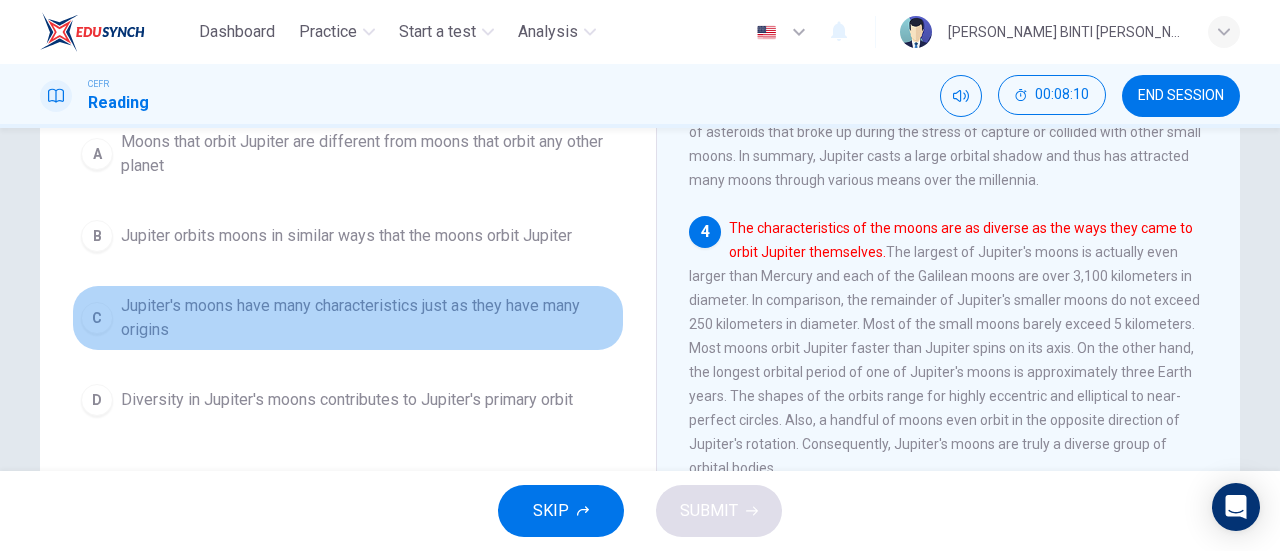 click on "Jupiter's moons have many characteristics just as they have many origins" at bounding box center [368, 318] 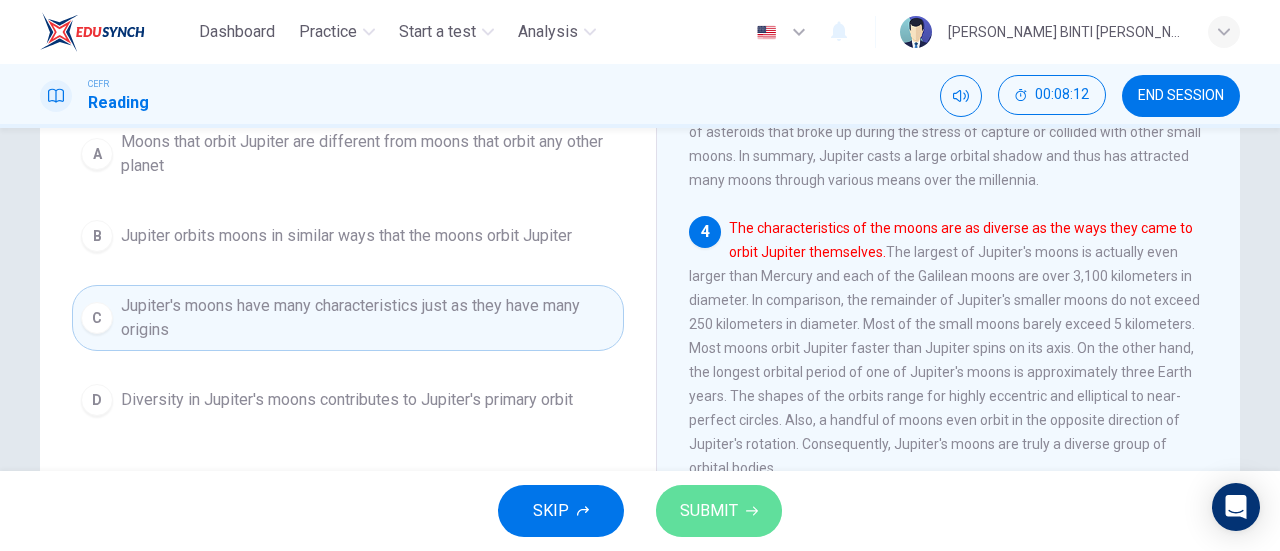 click on "SUBMIT" at bounding box center (709, 511) 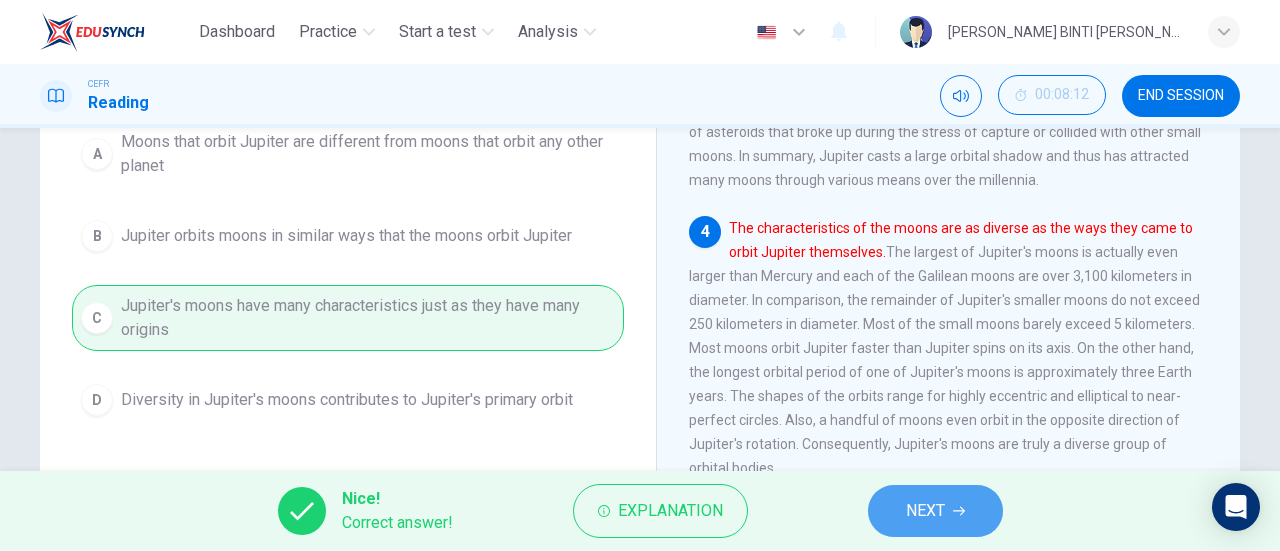 click on "NEXT" at bounding box center [925, 511] 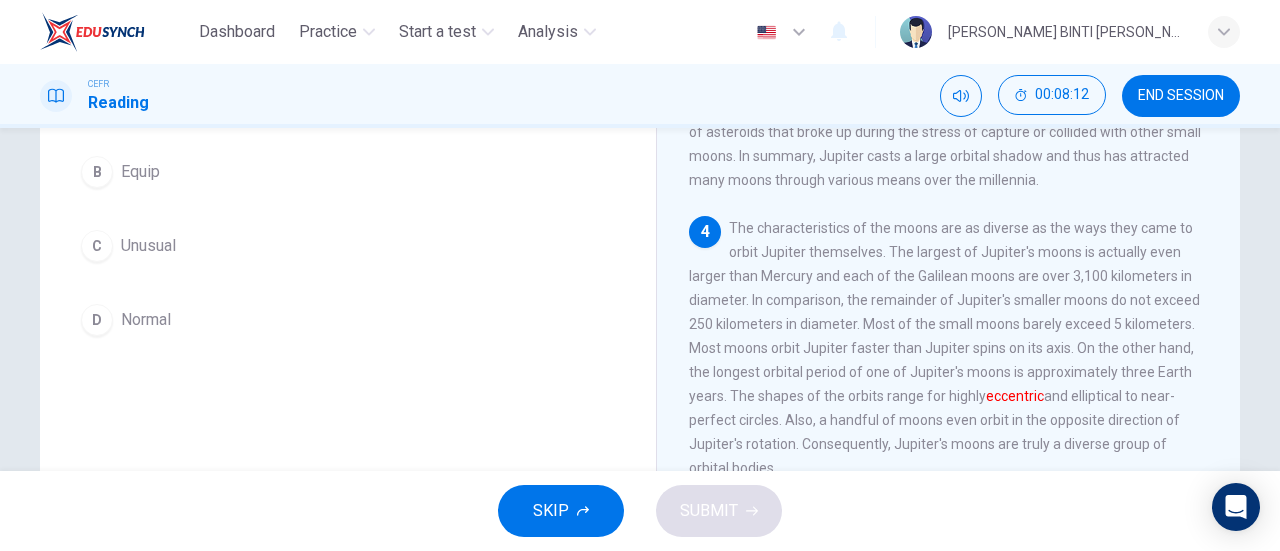 scroll, scrollTop: 183, scrollLeft: 0, axis: vertical 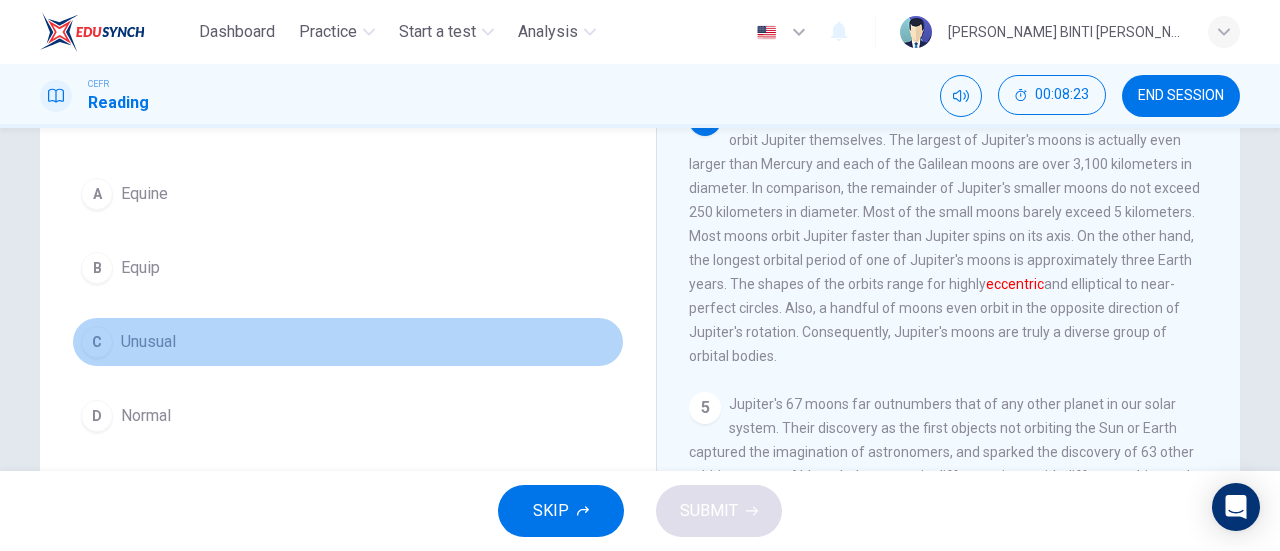 click on "C Unusual" at bounding box center [348, 342] 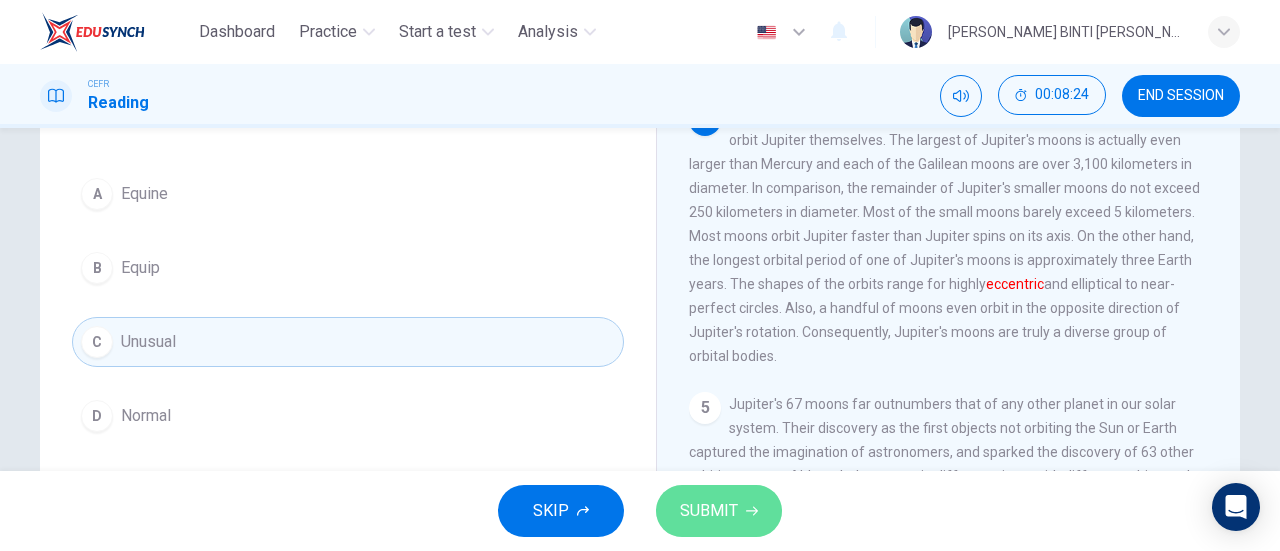click on "SUBMIT" at bounding box center (709, 511) 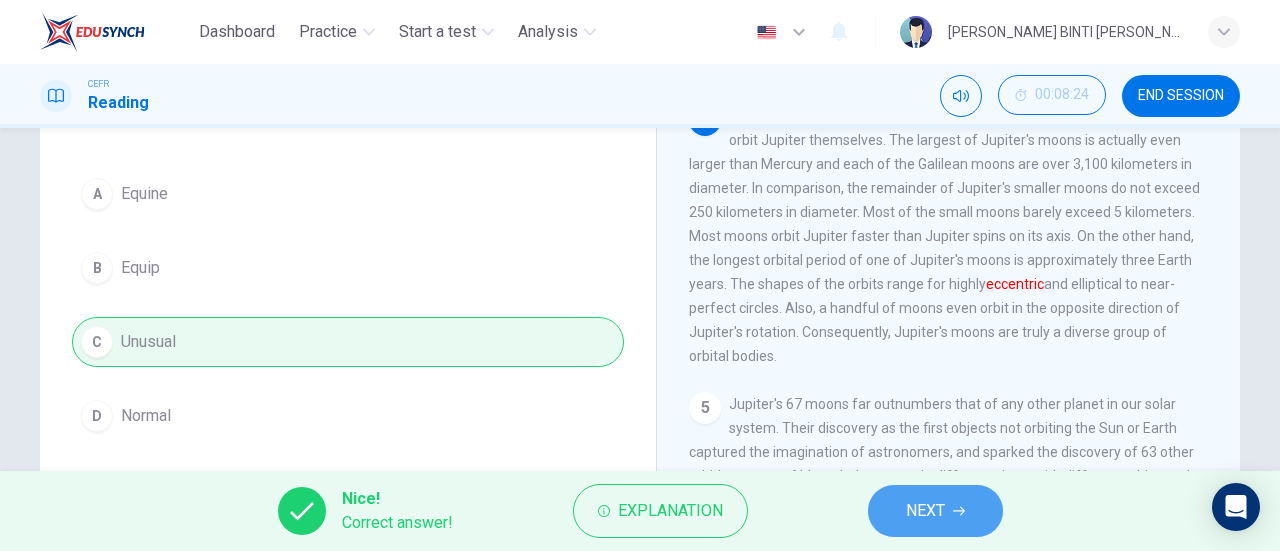 click on "NEXT" at bounding box center (935, 511) 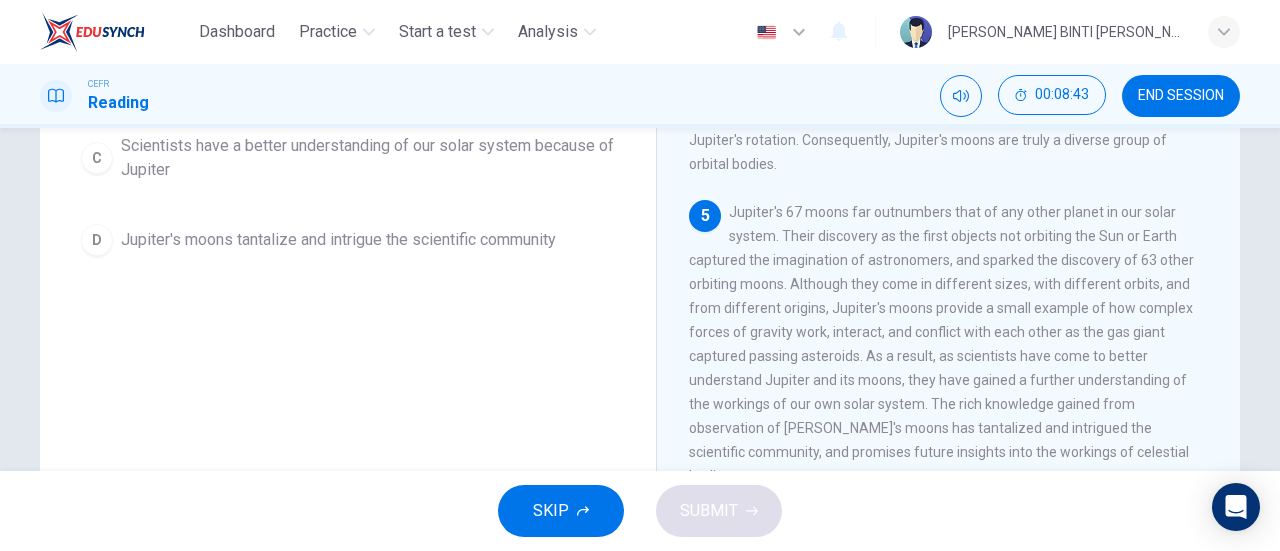 scroll, scrollTop: 352, scrollLeft: 0, axis: vertical 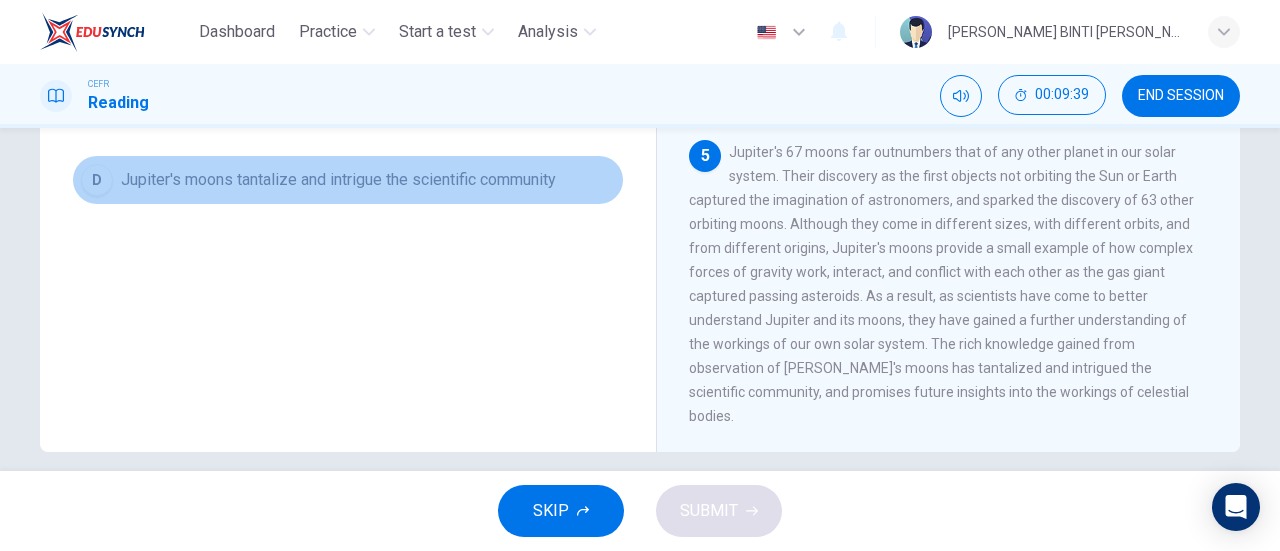 click on "Jupiter's moons tantalize and intrigue the scientific community" at bounding box center [338, 180] 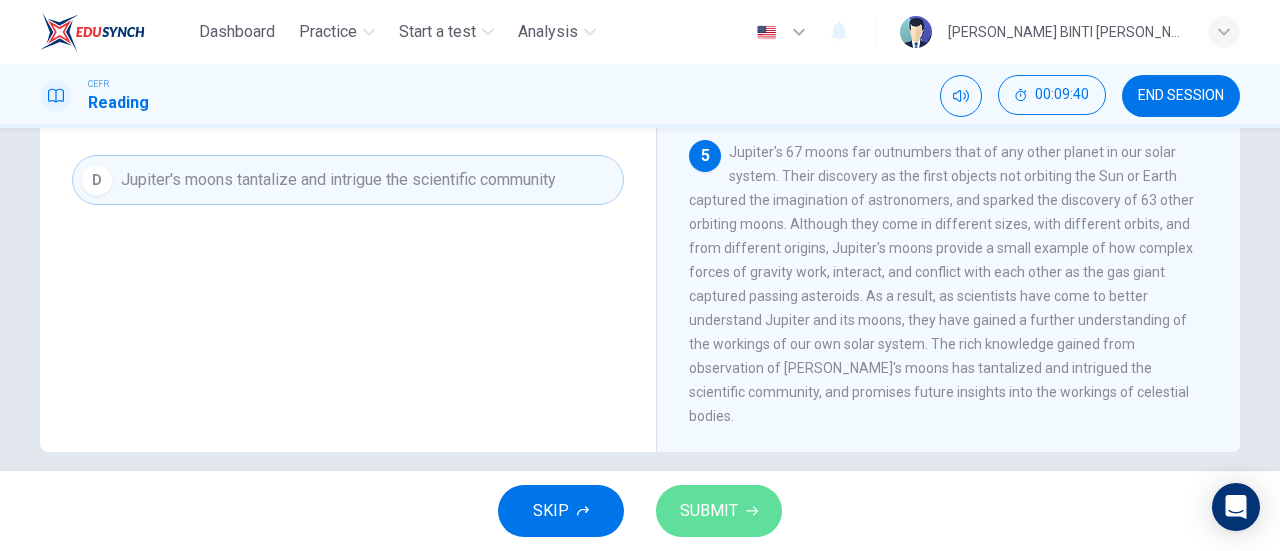 click on "SUBMIT" at bounding box center (709, 511) 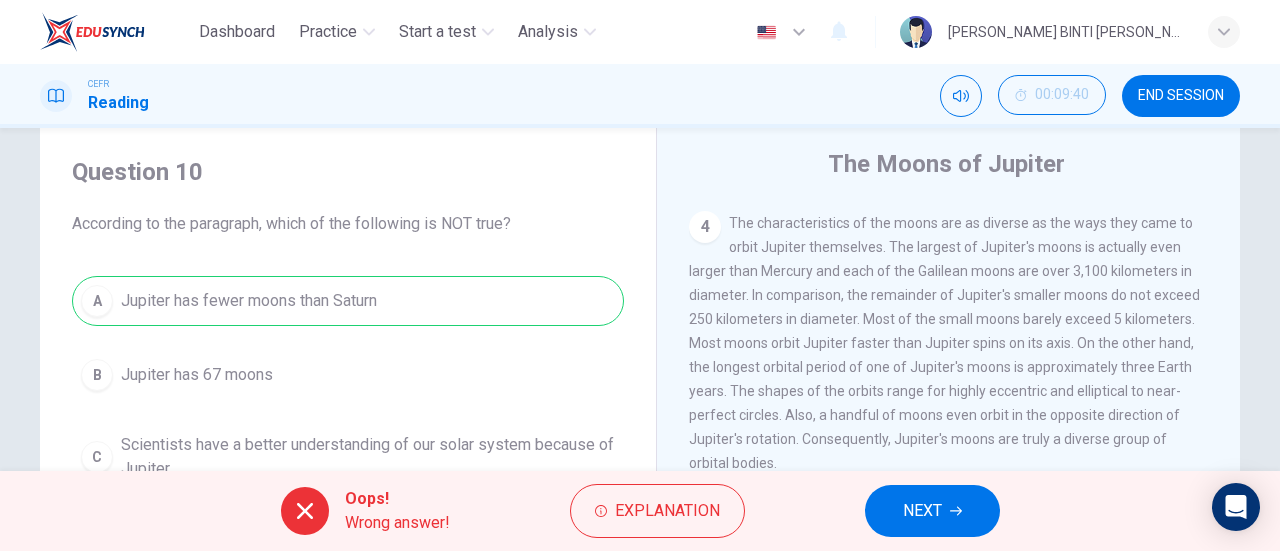 scroll, scrollTop: 51, scrollLeft: 0, axis: vertical 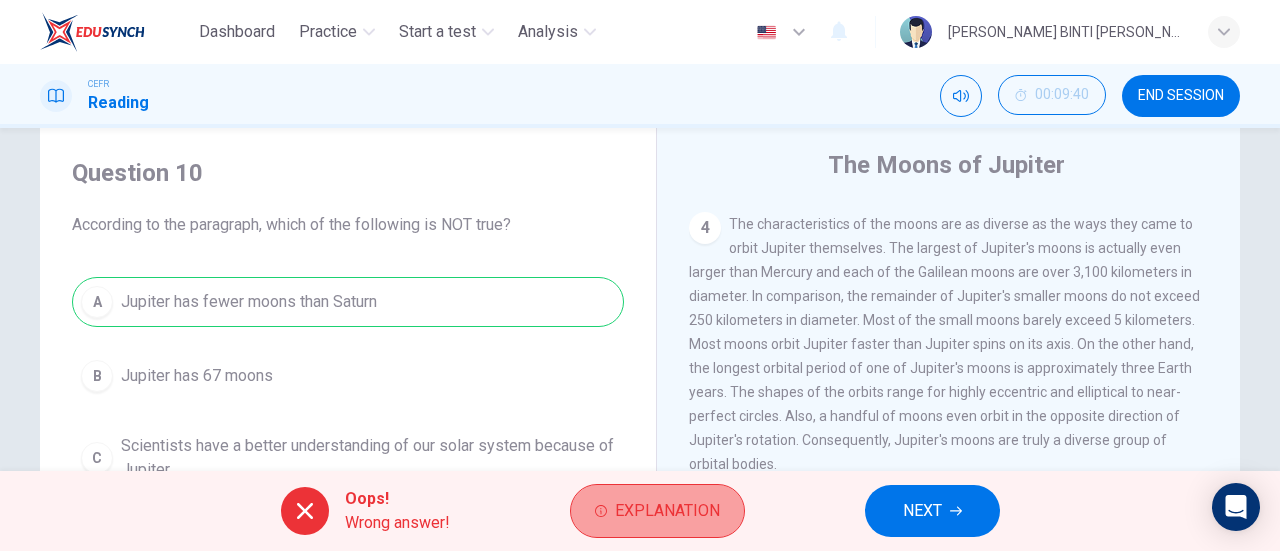 click on "Explanation" at bounding box center (657, 511) 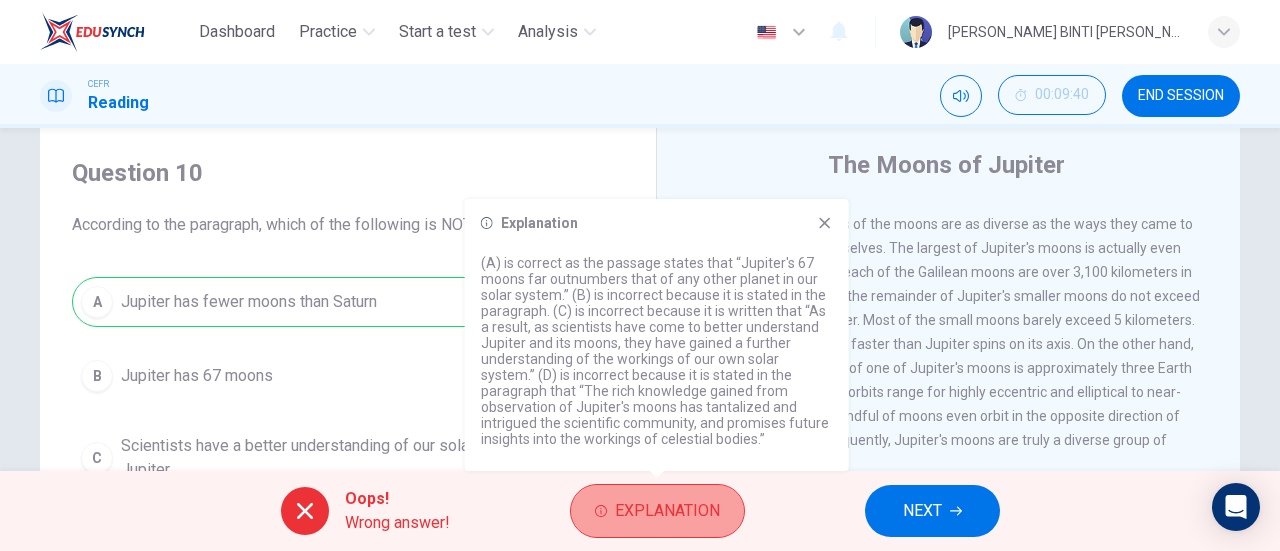 click on "Explanation" at bounding box center [657, 511] 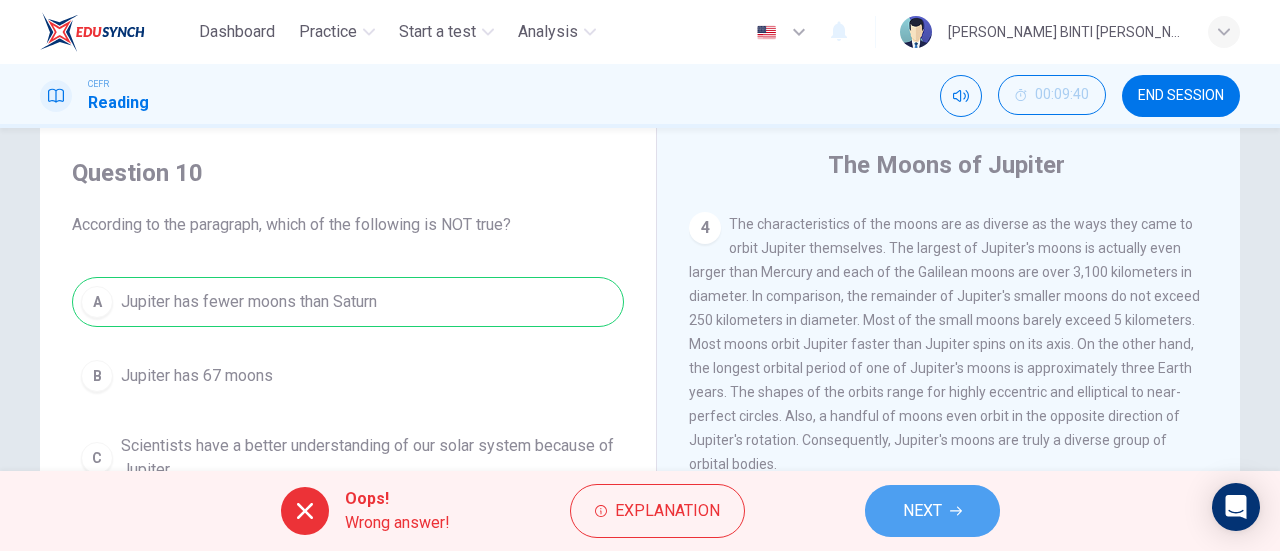 click on "NEXT" at bounding box center [922, 511] 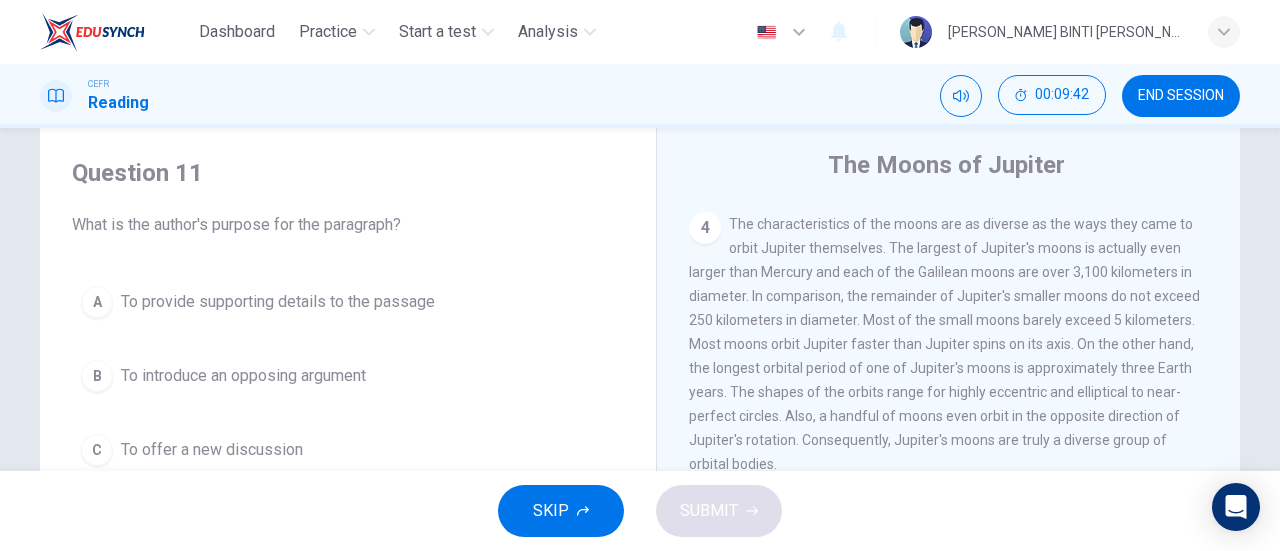 scroll, scrollTop: 992, scrollLeft: 0, axis: vertical 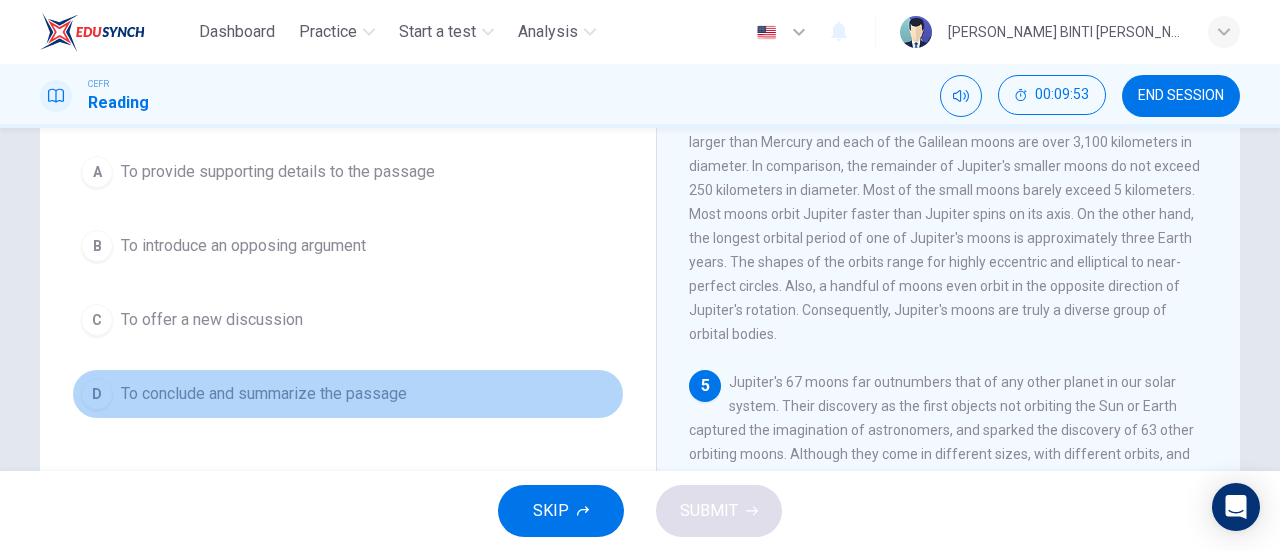 click on "D To conclude and summarize the passage" at bounding box center [348, 394] 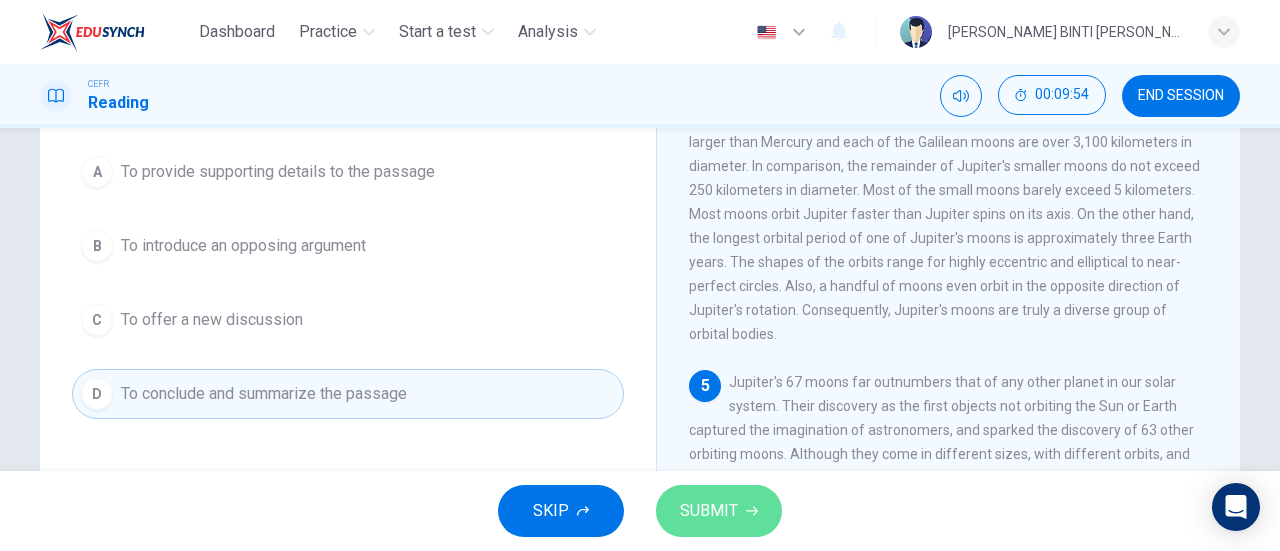 click on "SUBMIT" at bounding box center [719, 511] 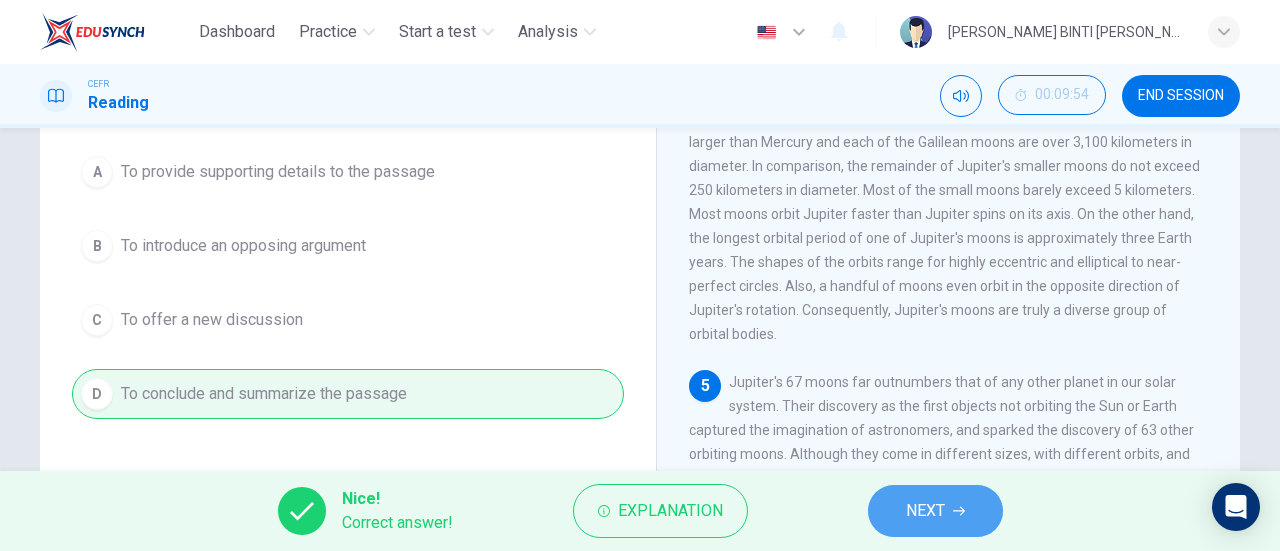 click on "NEXT" at bounding box center [925, 511] 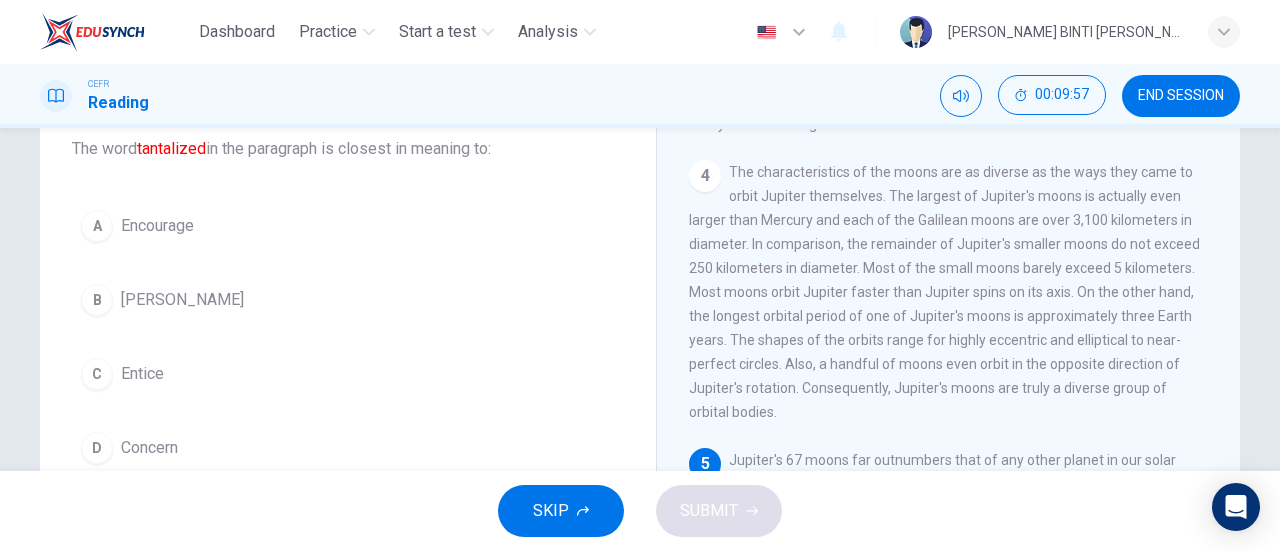 scroll, scrollTop: 154, scrollLeft: 0, axis: vertical 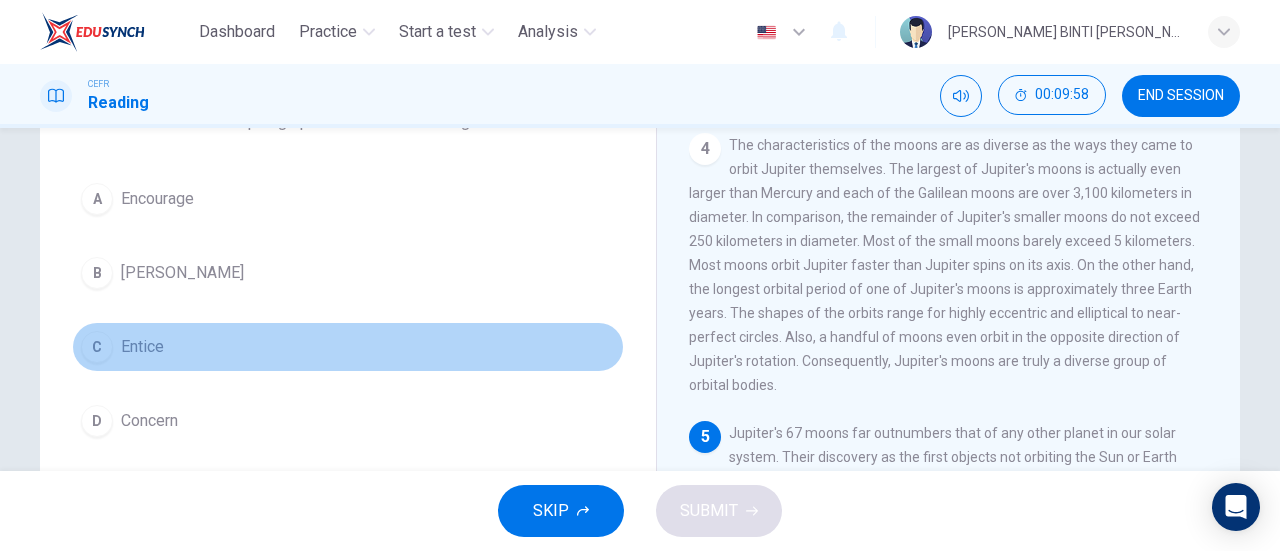 click on "C Entice" at bounding box center [348, 347] 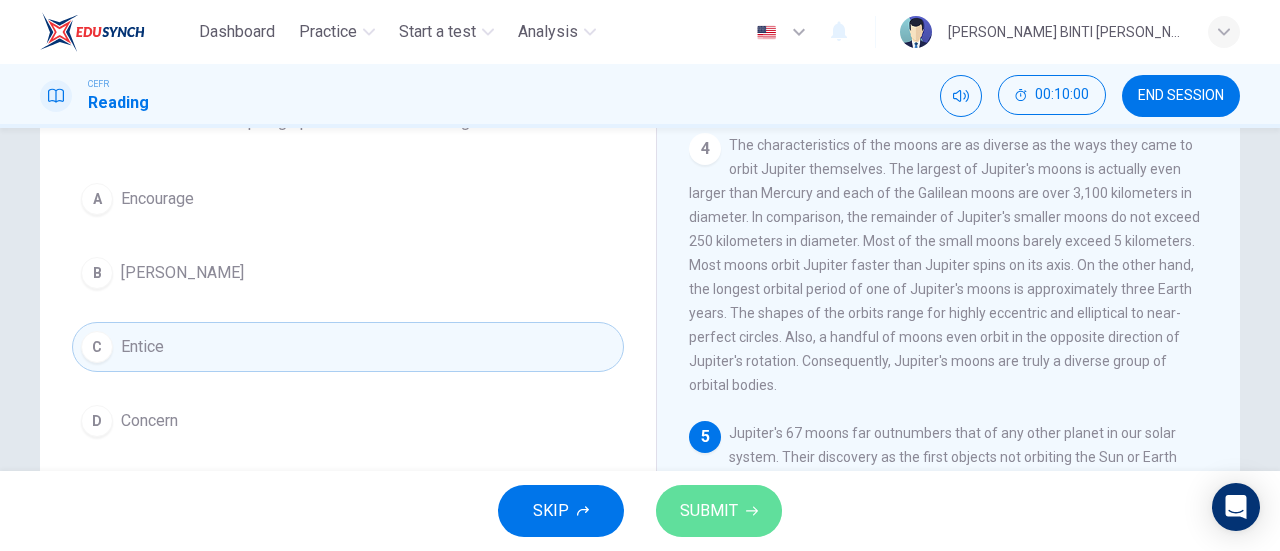 click on "SUBMIT" at bounding box center [709, 511] 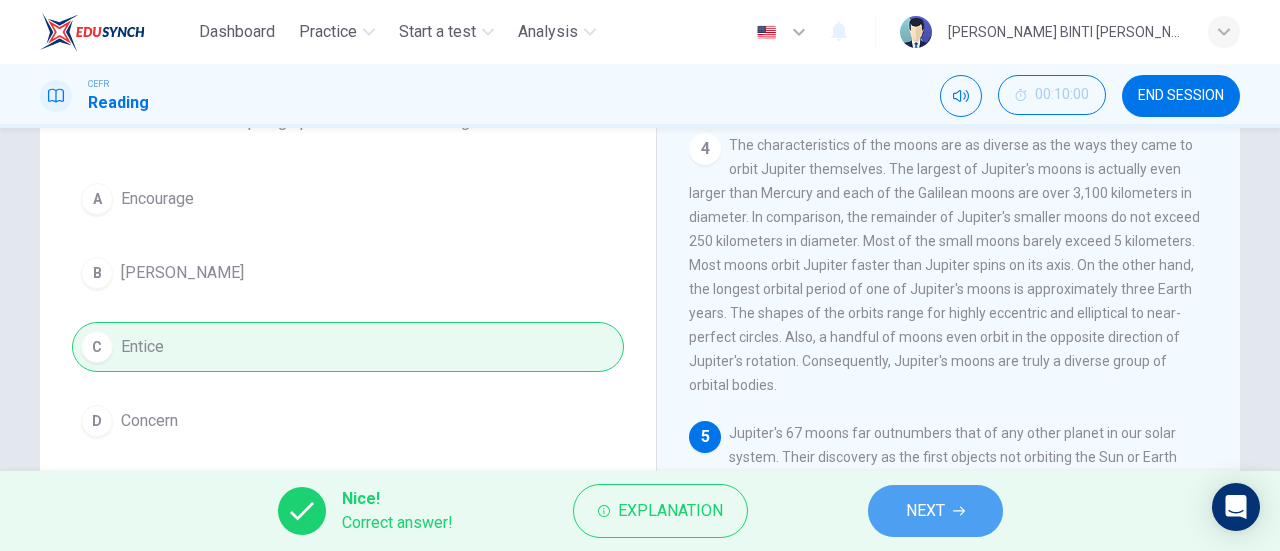 click on "NEXT" at bounding box center (935, 511) 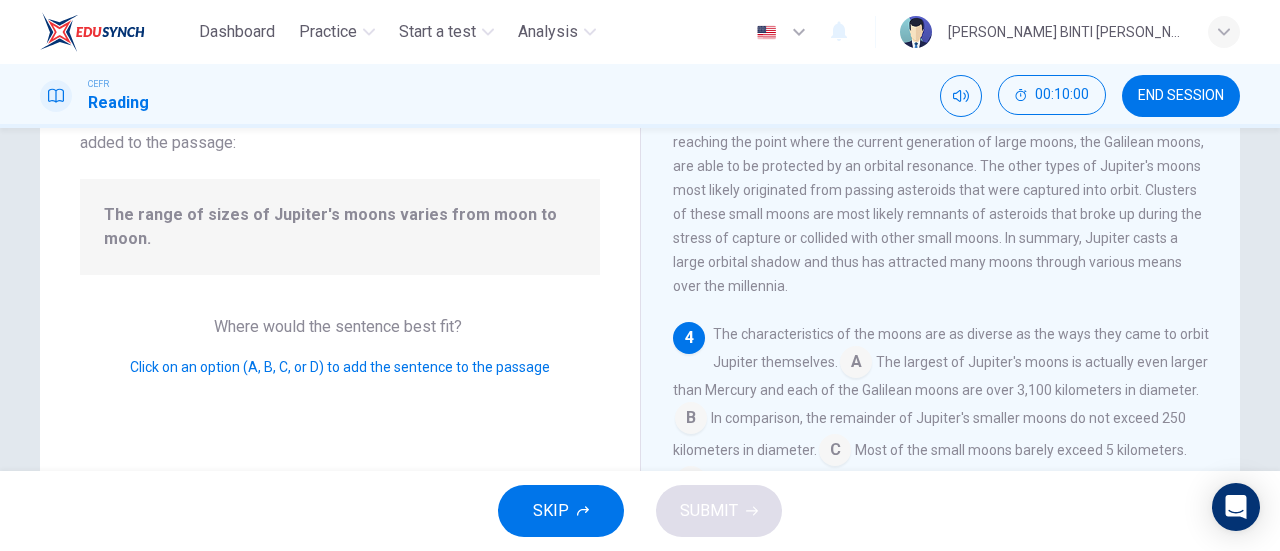 scroll, scrollTop: 761, scrollLeft: 0, axis: vertical 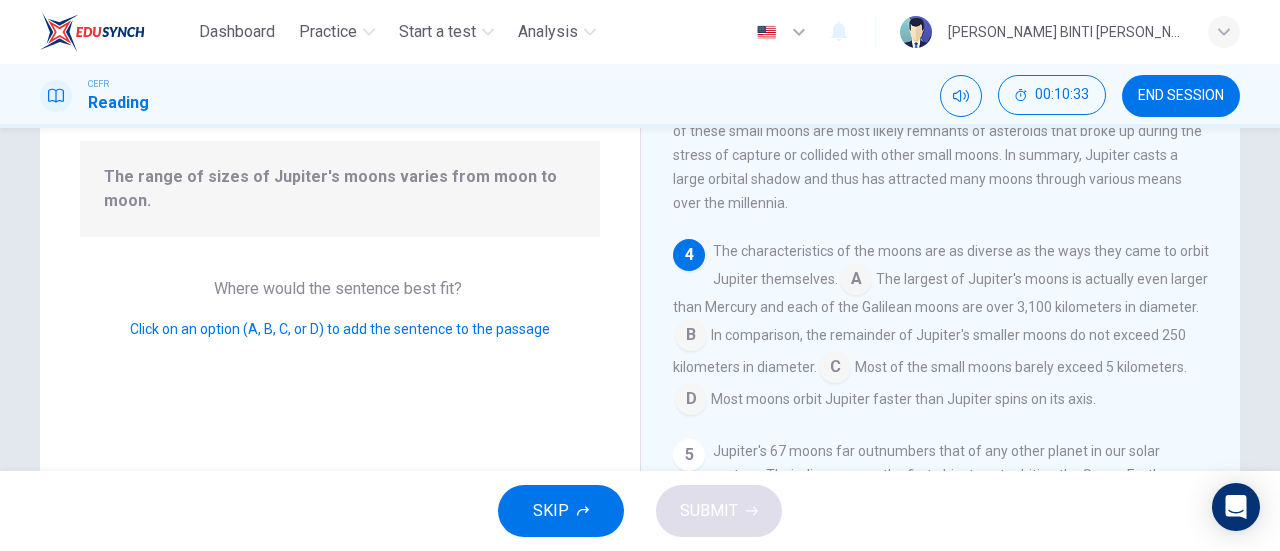 click at bounding box center (691, 337) 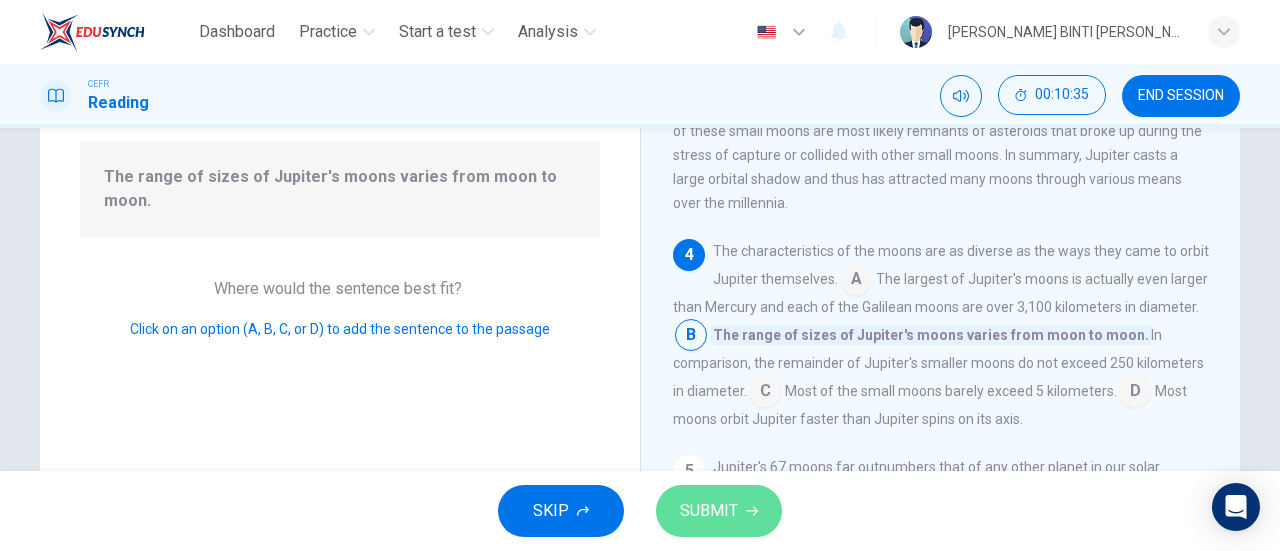 click 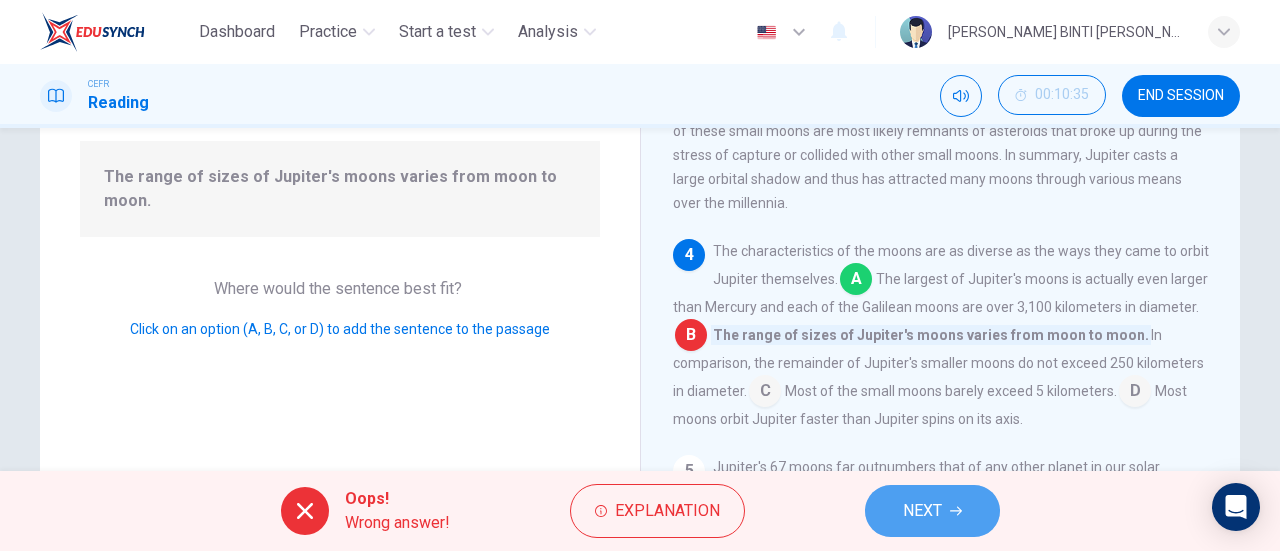 click on "NEXT" at bounding box center (922, 511) 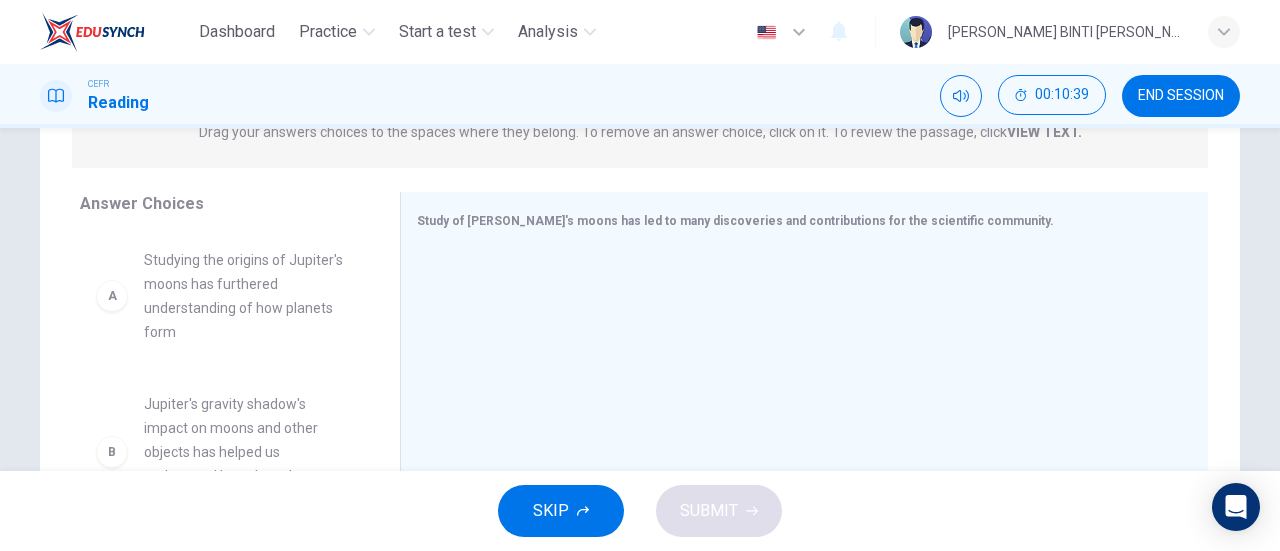 scroll, scrollTop: 354, scrollLeft: 0, axis: vertical 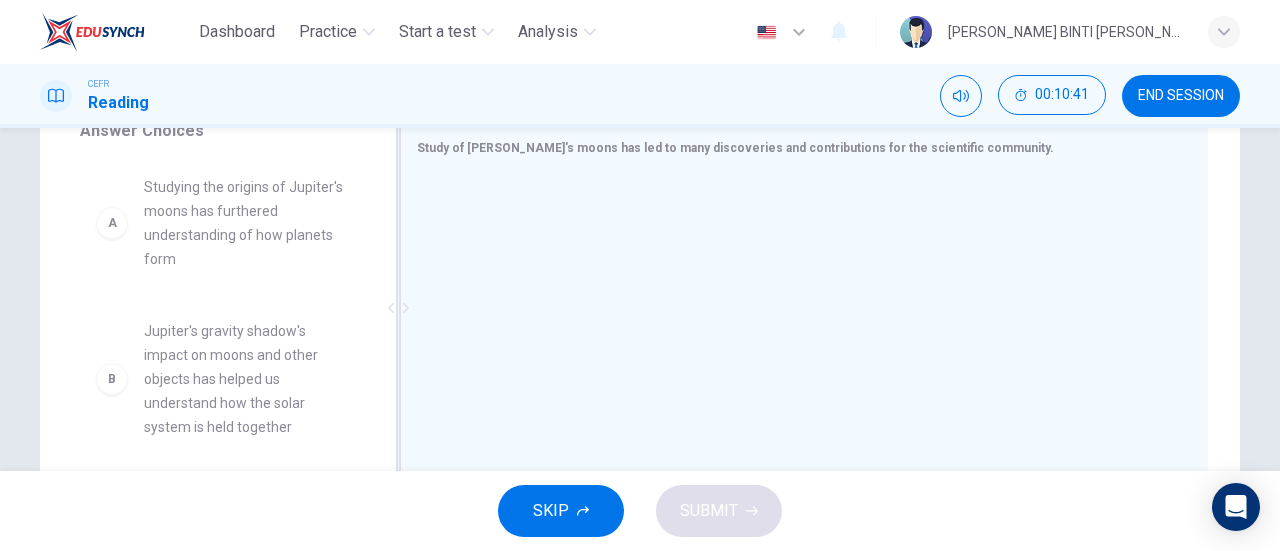 click on "Study of [PERSON_NAME]'s moons has led to many discoveries and contributions for the scientific community." at bounding box center (735, 148) 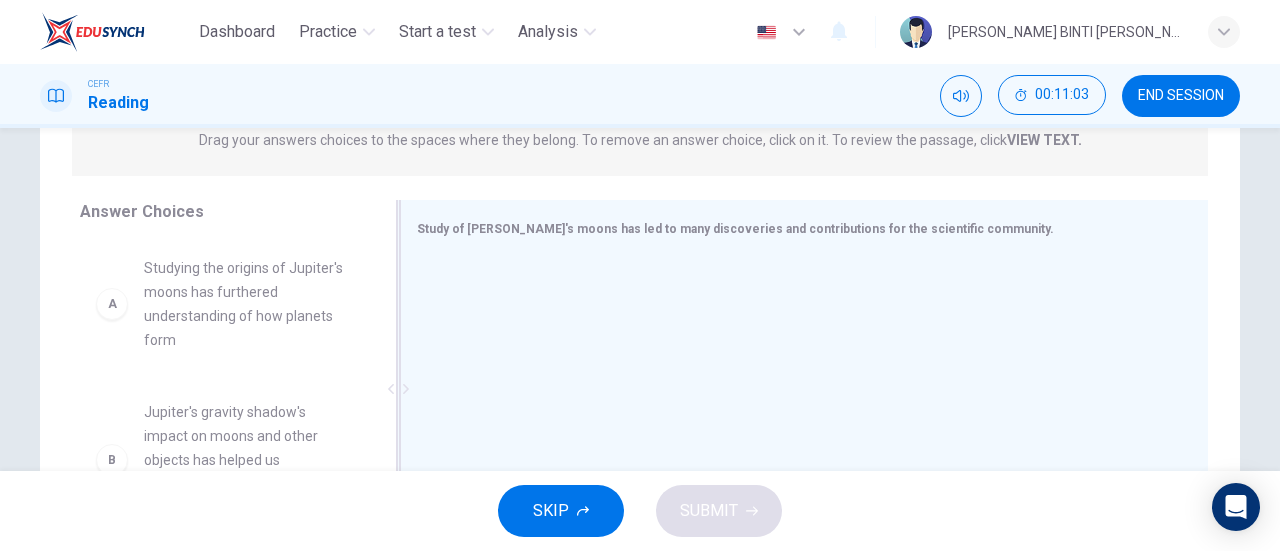 scroll, scrollTop: 270, scrollLeft: 0, axis: vertical 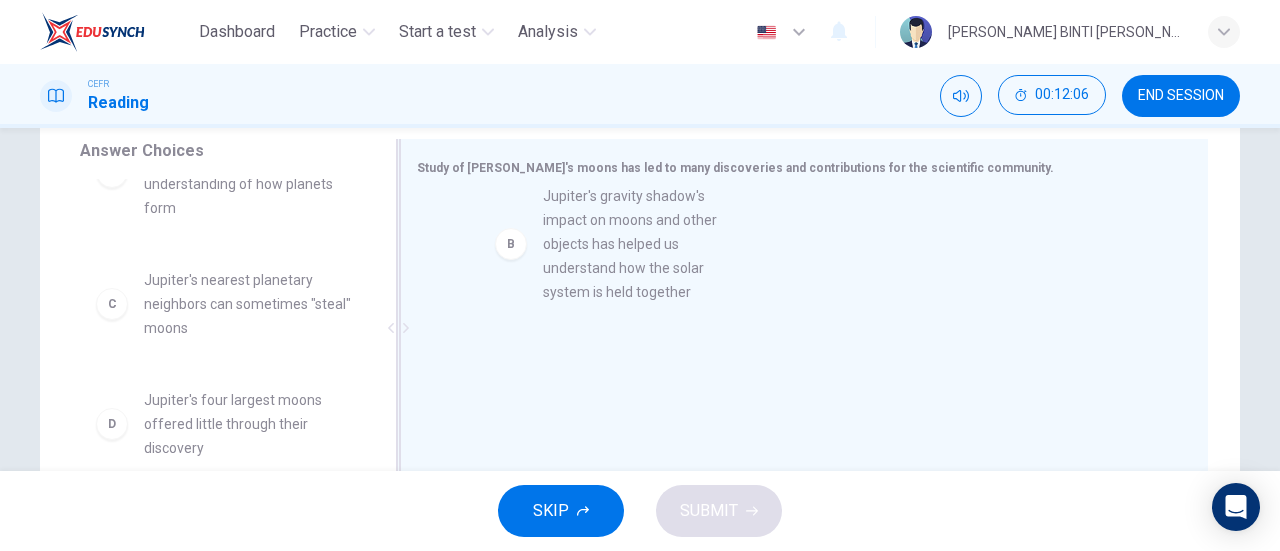 drag, startPoint x: 210, startPoint y: 343, endPoint x: 649, endPoint y: 256, distance: 447.53772 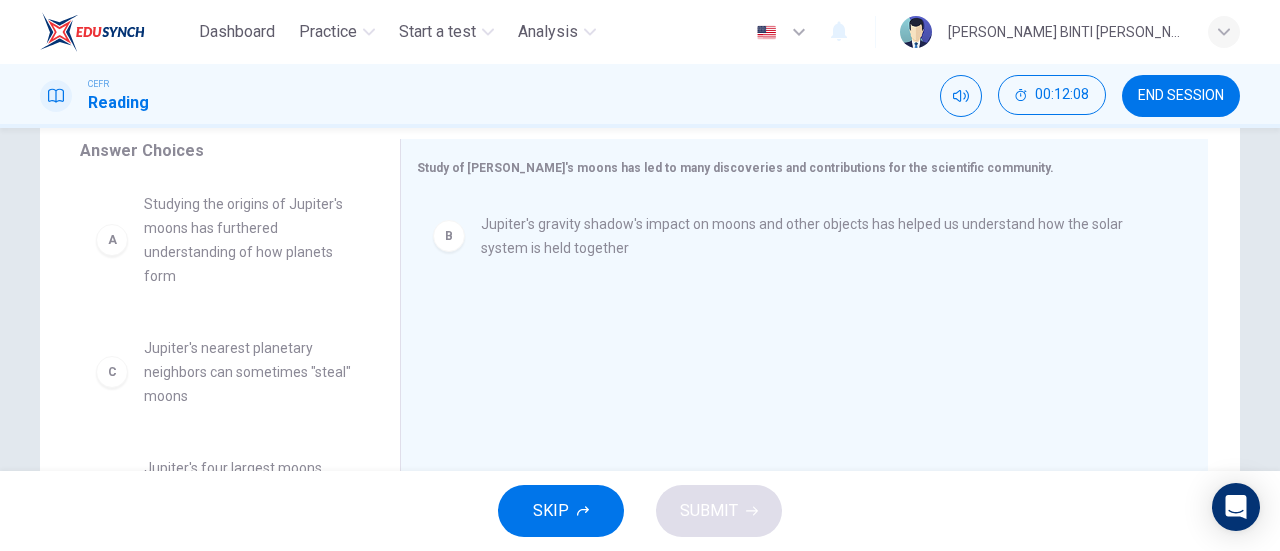 scroll, scrollTop: 0, scrollLeft: 0, axis: both 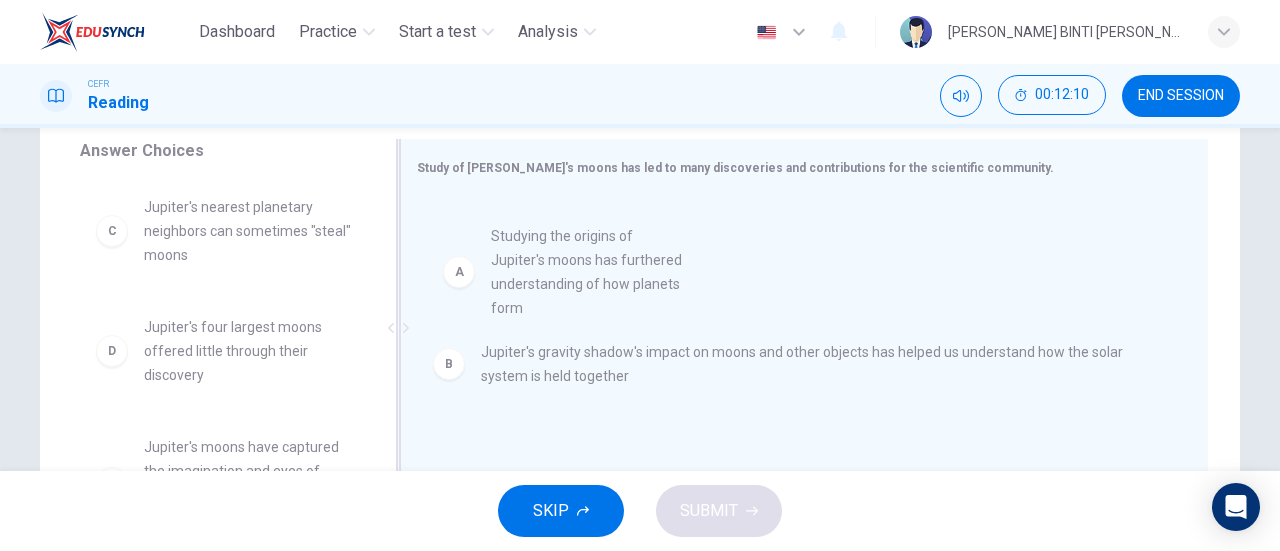 drag, startPoint x: 247, startPoint y: 260, endPoint x: 608, endPoint y: 289, distance: 362.16293 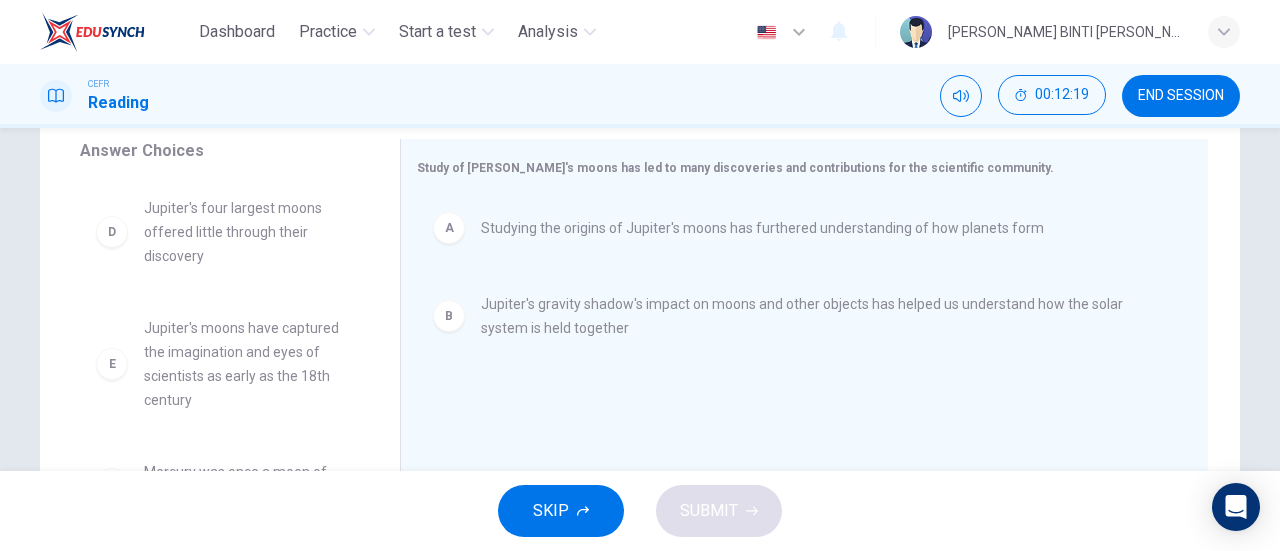 scroll, scrollTop: 156, scrollLeft: 0, axis: vertical 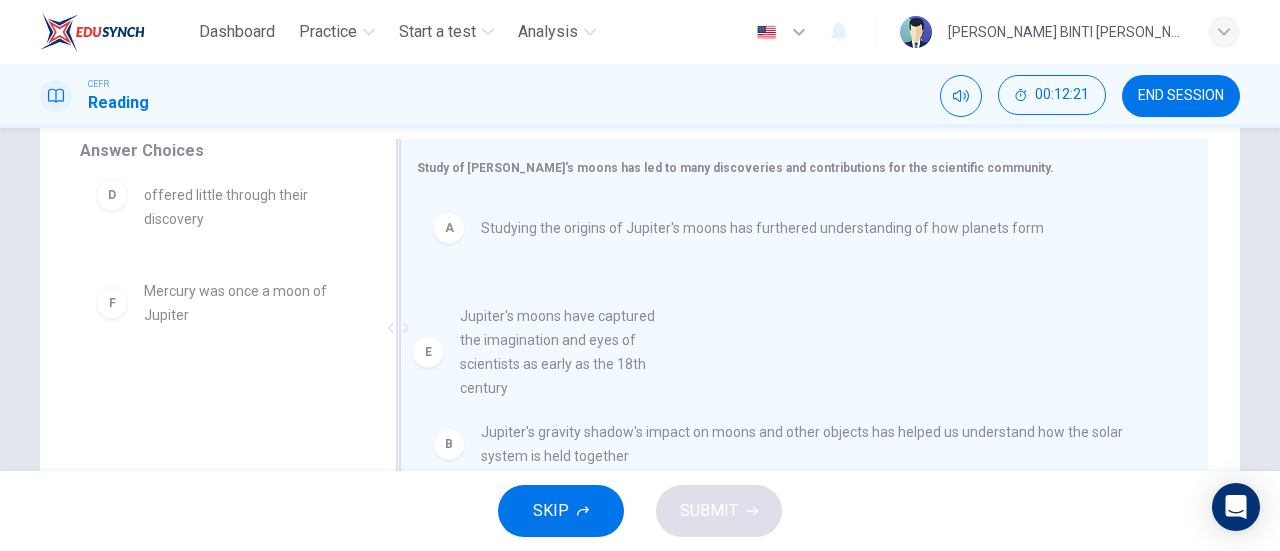 drag, startPoint x: 207, startPoint y: 329, endPoint x: 543, endPoint y: 352, distance: 336.7863 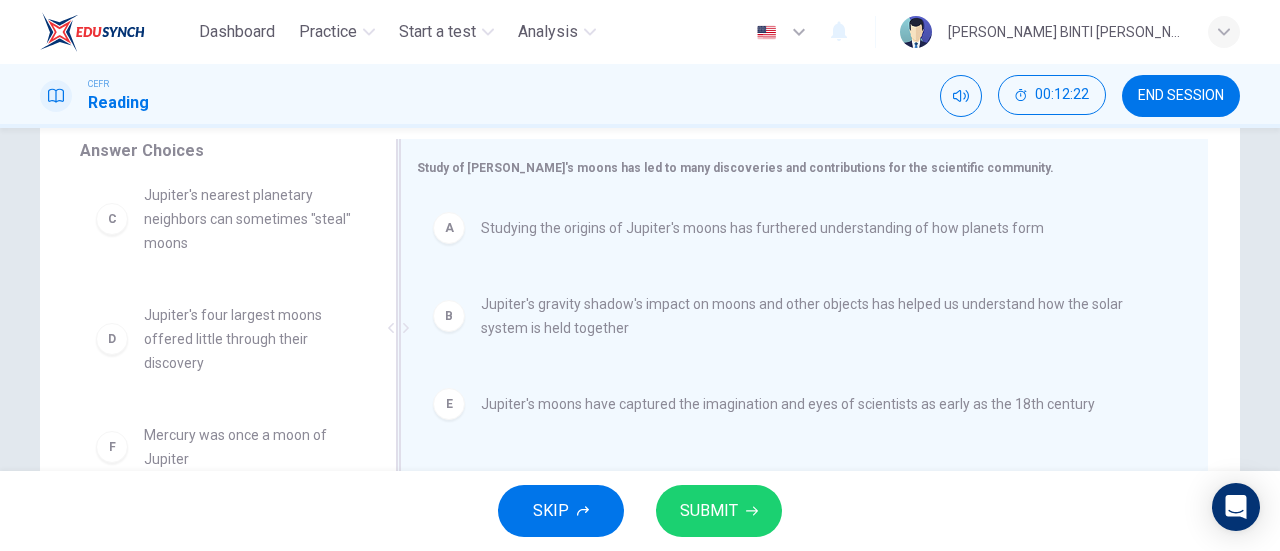 scroll, scrollTop: 12, scrollLeft: 0, axis: vertical 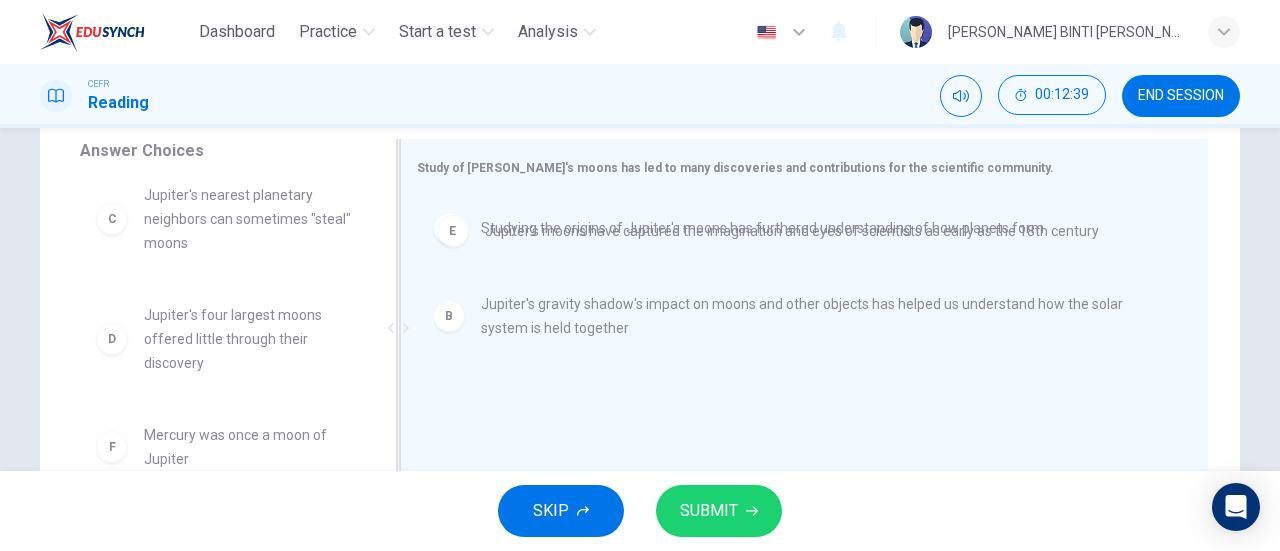 drag, startPoint x: 615, startPoint y: 423, endPoint x: 633, endPoint y: 234, distance: 189.85521 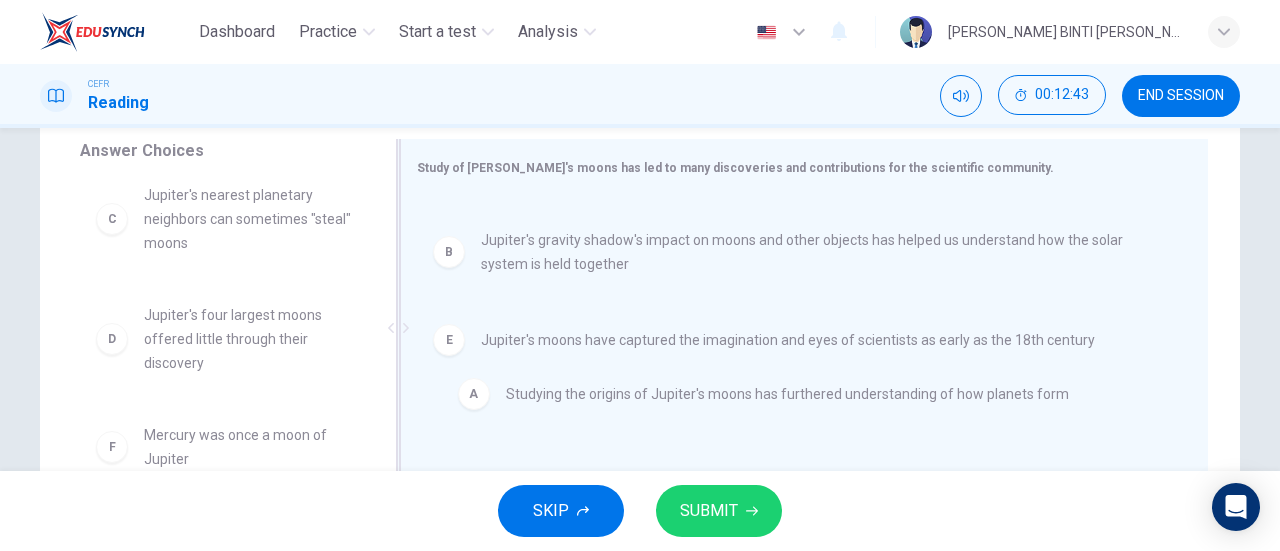 drag, startPoint x: 633, startPoint y: 234, endPoint x: 674, endPoint y: 407, distance: 177.792 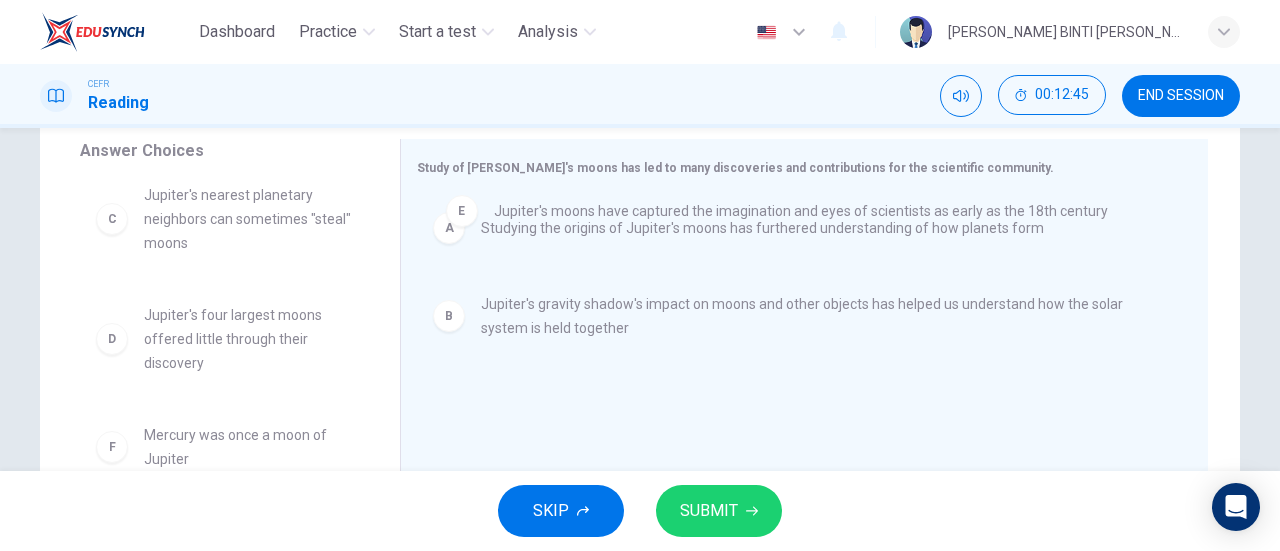 drag, startPoint x: 615, startPoint y: 407, endPoint x: 647, endPoint y: 211, distance: 198.59506 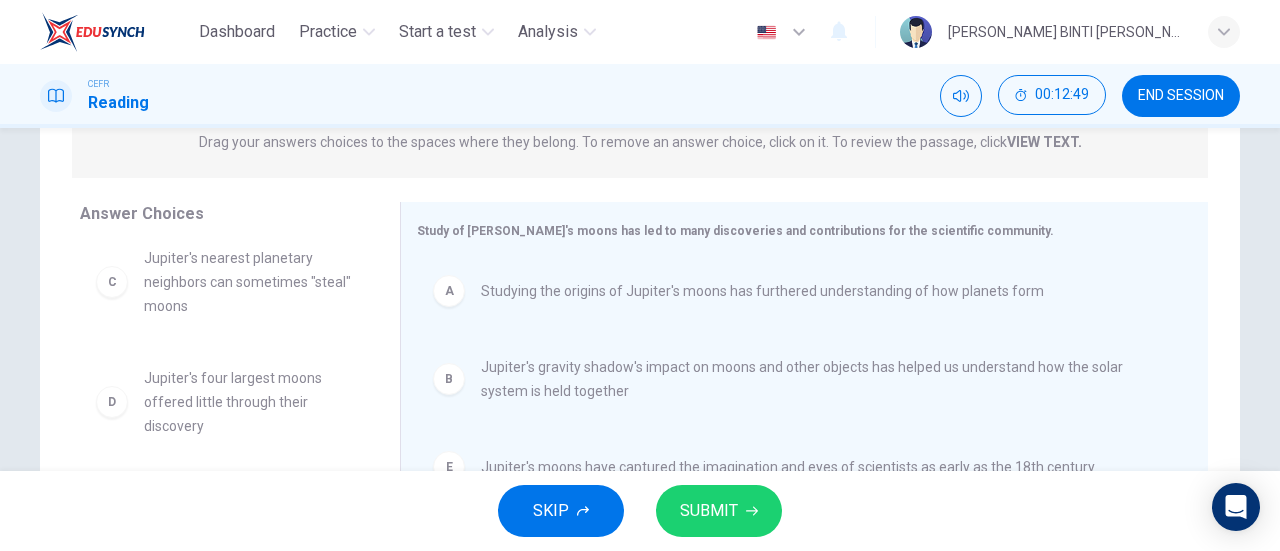scroll, scrollTop: 98, scrollLeft: 0, axis: vertical 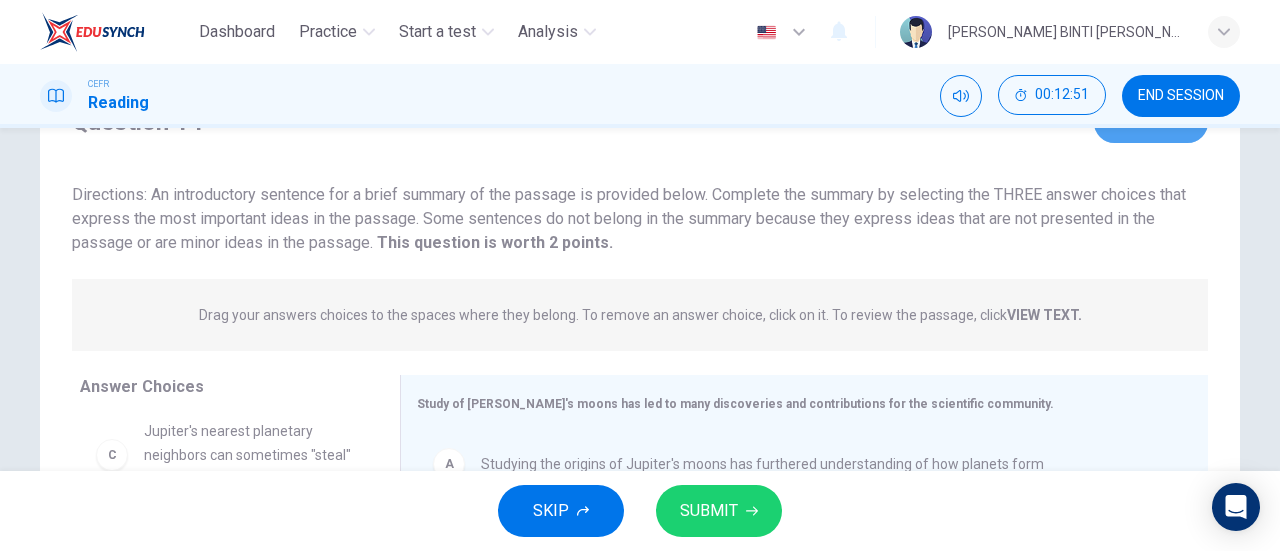 click on "View Text" at bounding box center [1151, 122] 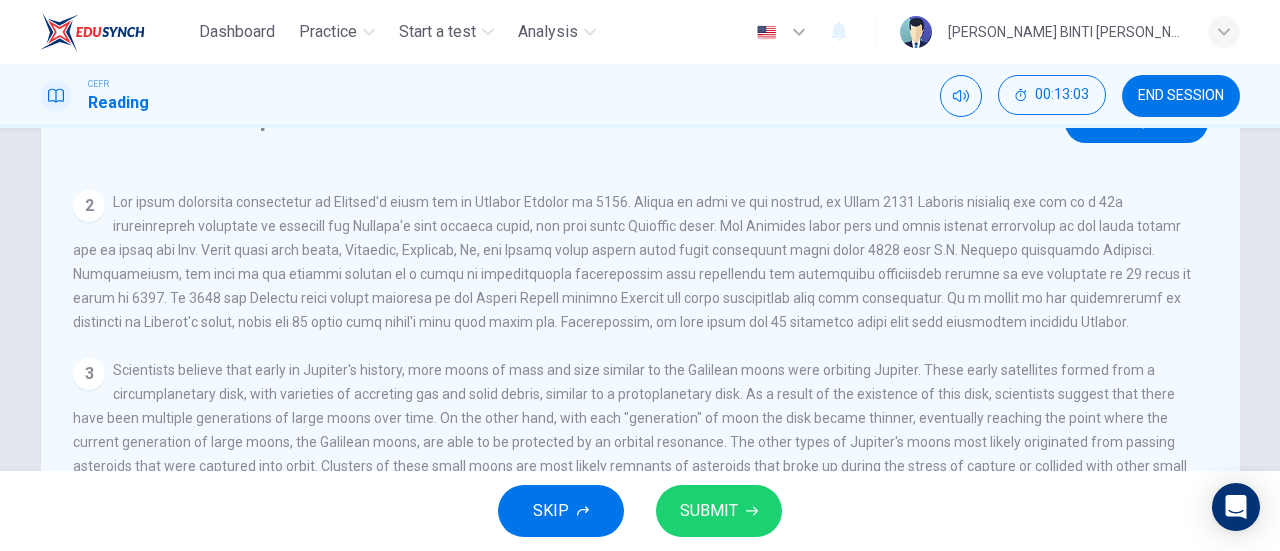 scroll, scrollTop: 235, scrollLeft: 0, axis: vertical 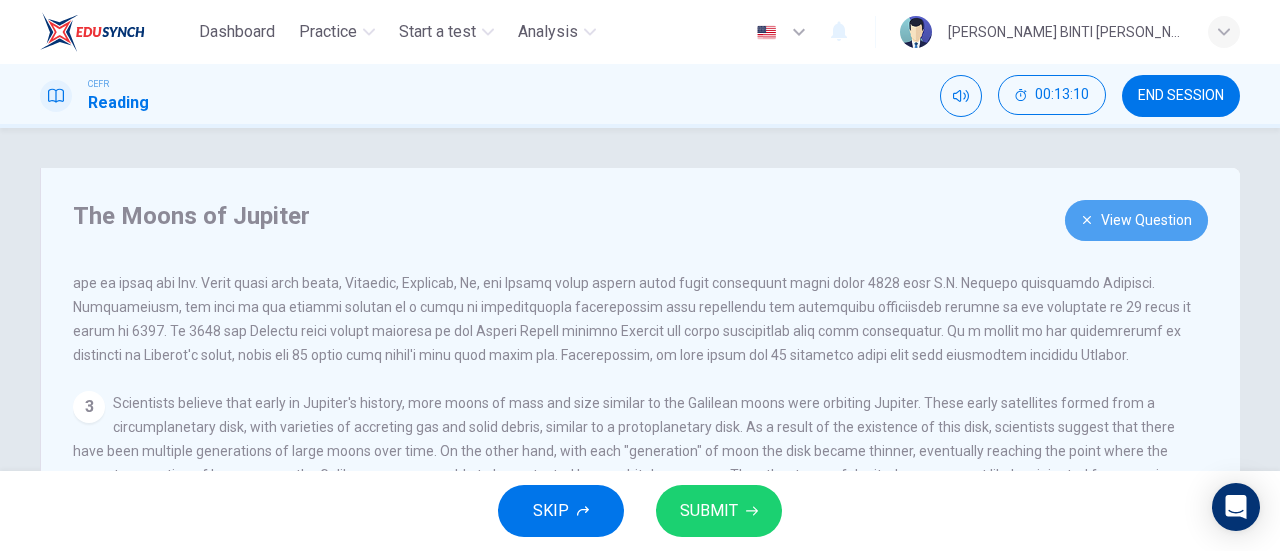 click on "View Question" at bounding box center [1136, 220] 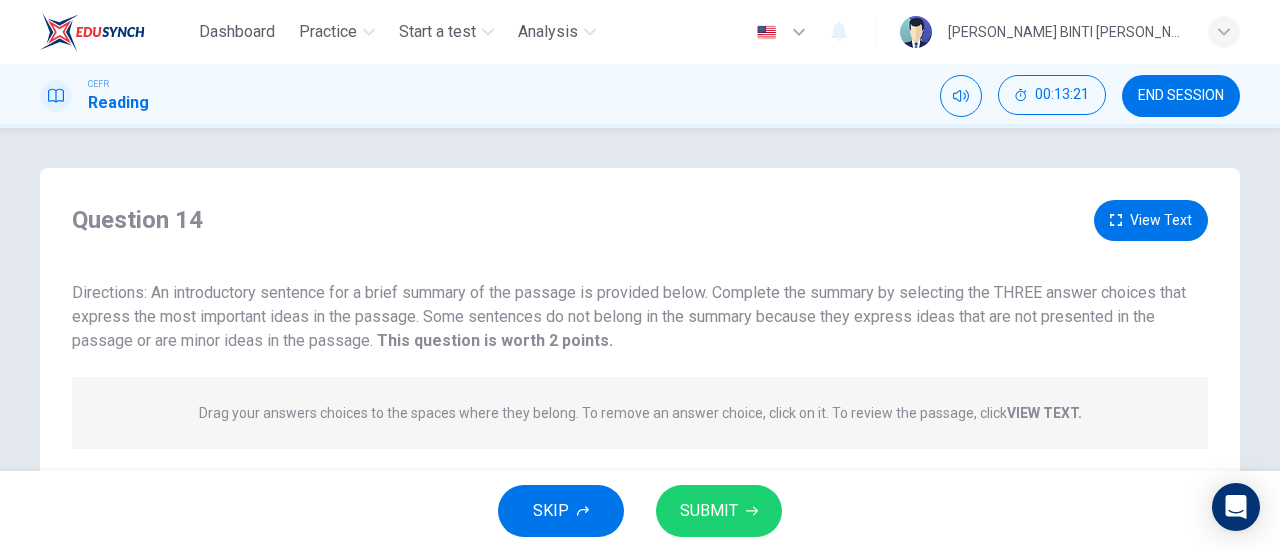 scroll, scrollTop: 432, scrollLeft: 0, axis: vertical 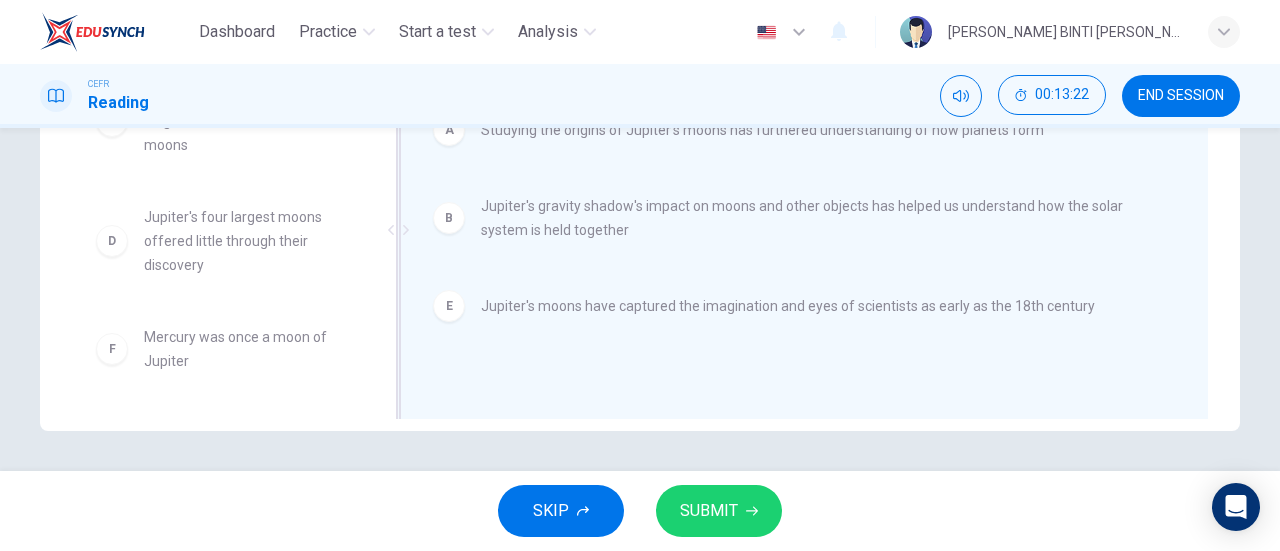 click on "A Studying the origins of Jupiter's moons has furthered understanding of how planets form B Jupiter's gravity shadow's impact on moons and other objects has helped us understand how the solar system is held together E Jupiter's moons have captured the imagination and eyes of scientists as early as the 18th century" at bounding box center [796, 232] 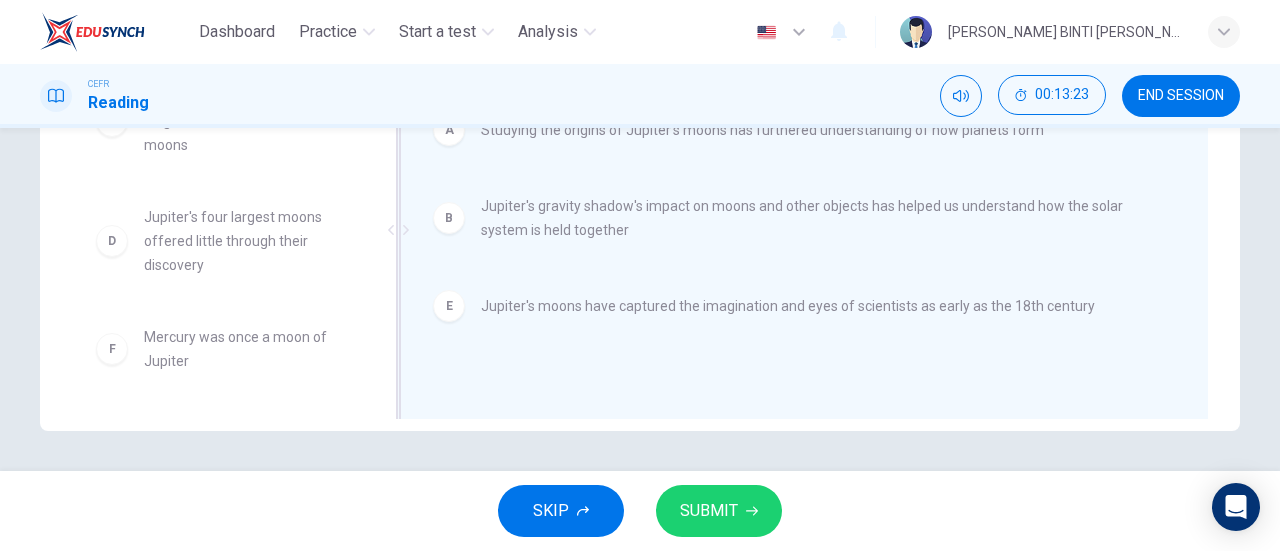 click on "Jupiter's gravity shadow's impact on moons and other objects has helped us understand how the solar system is held together" at bounding box center [820, 218] 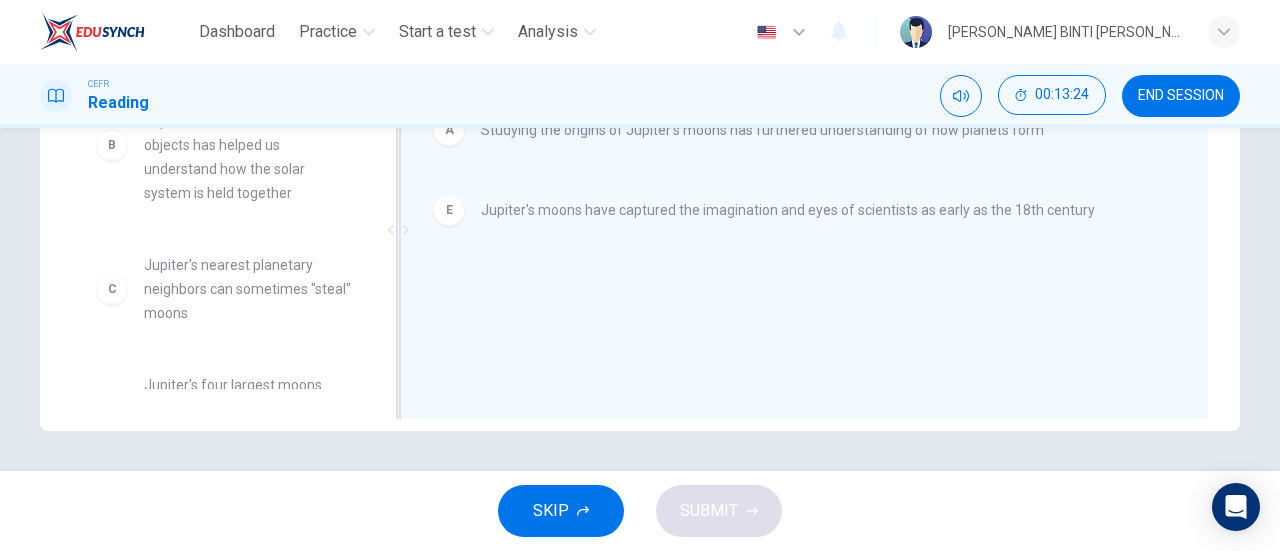 click on "E [PERSON_NAME]'s moons have captured the imagination and eyes of scientists as early as the 18th century" at bounding box center [796, 210] 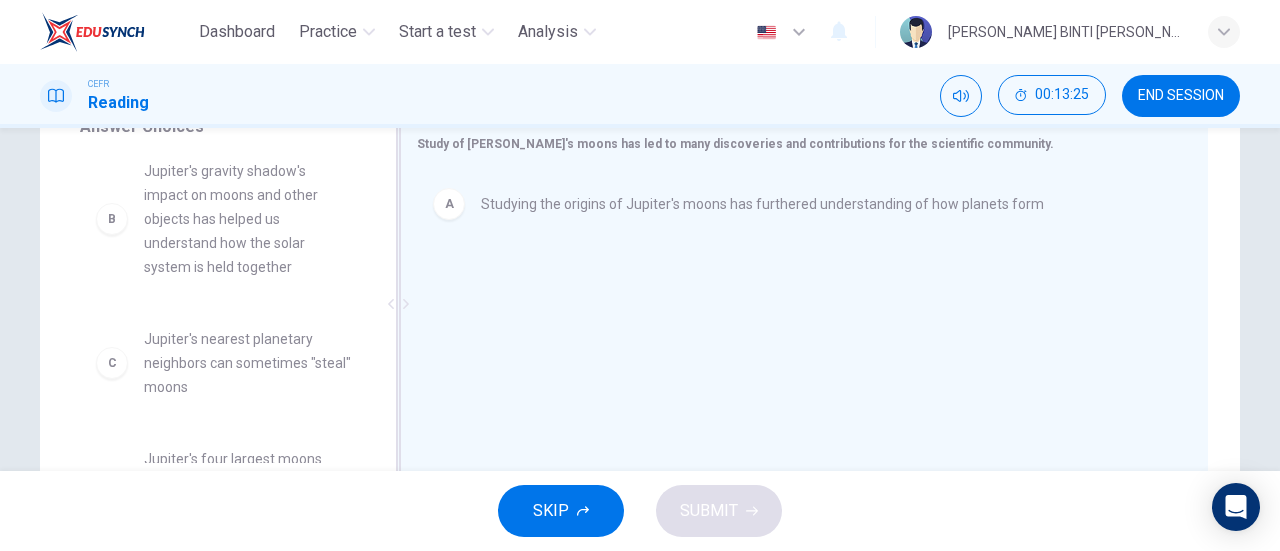 scroll, scrollTop: 313, scrollLeft: 0, axis: vertical 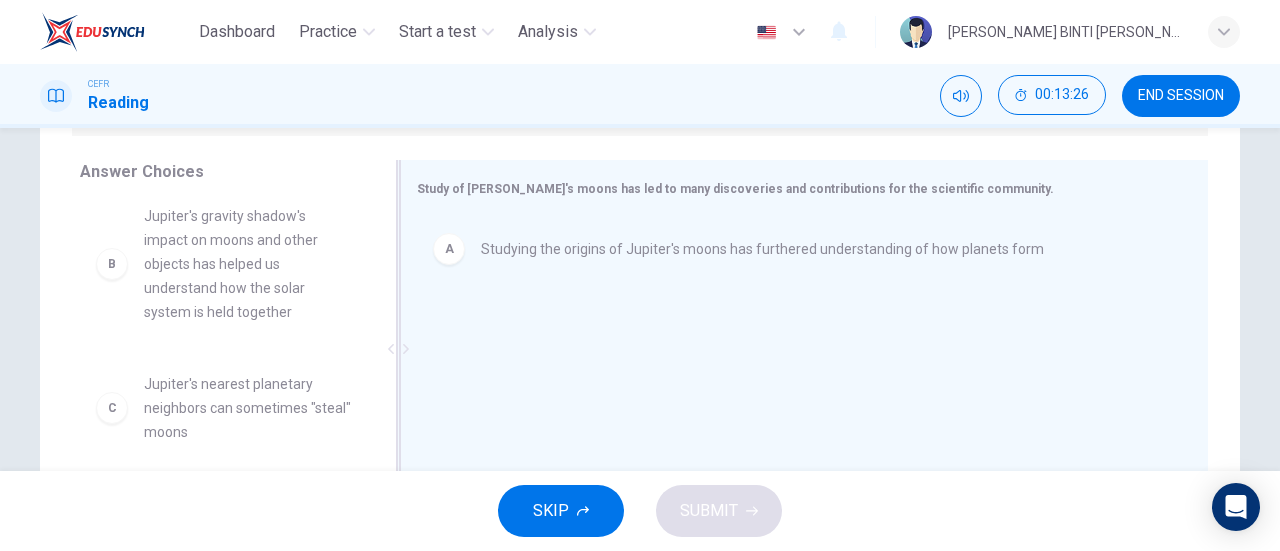 click on "Studying the origins of Jupiter's moons has furthered understanding of how planets form" at bounding box center [762, 249] 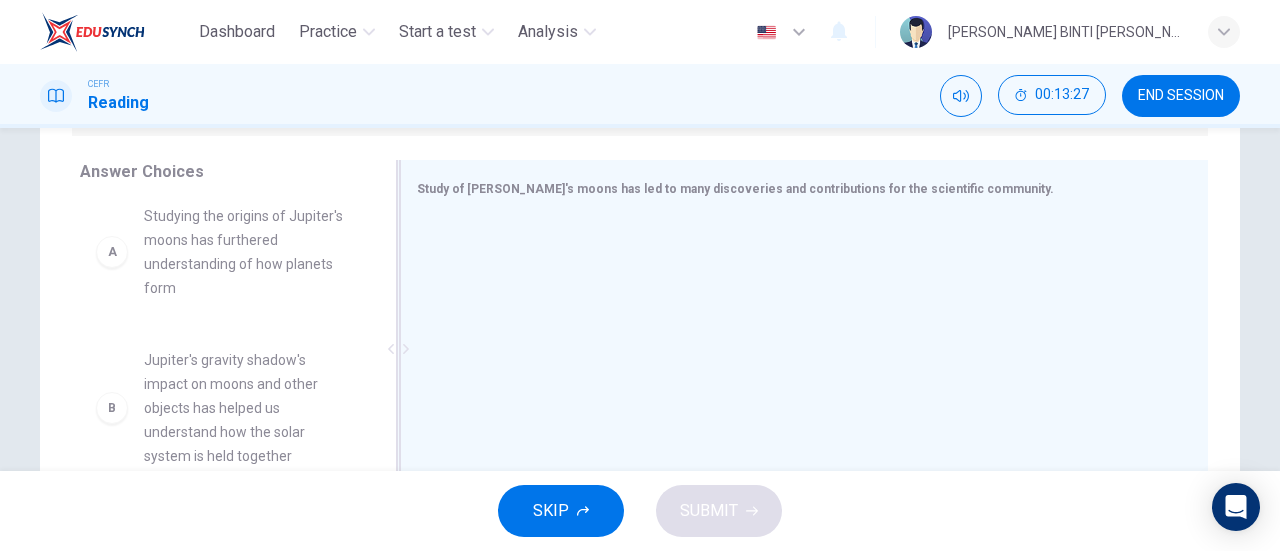 scroll, scrollTop: 0, scrollLeft: 0, axis: both 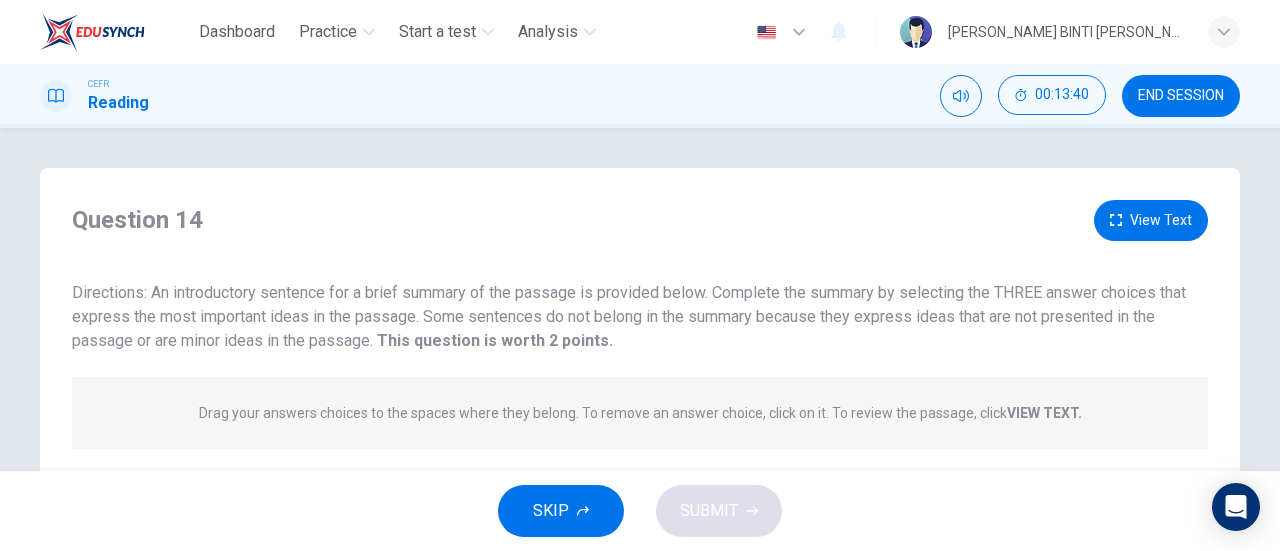 click on "VIEW TEXT." at bounding box center [1044, 413] 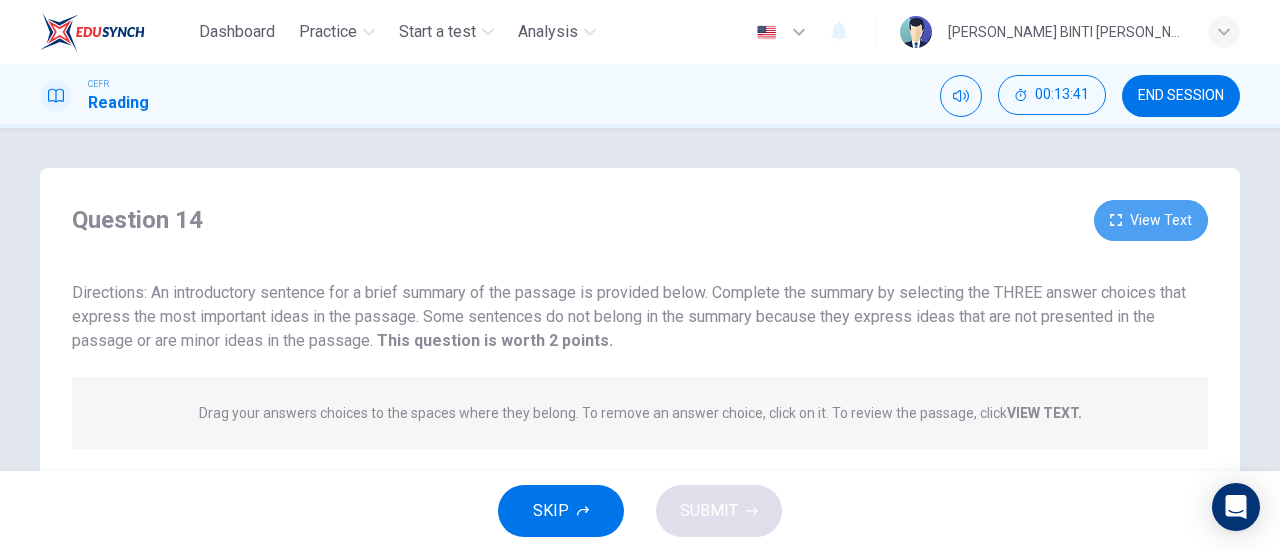 click on "View Text" at bounding box center (1151, 220) 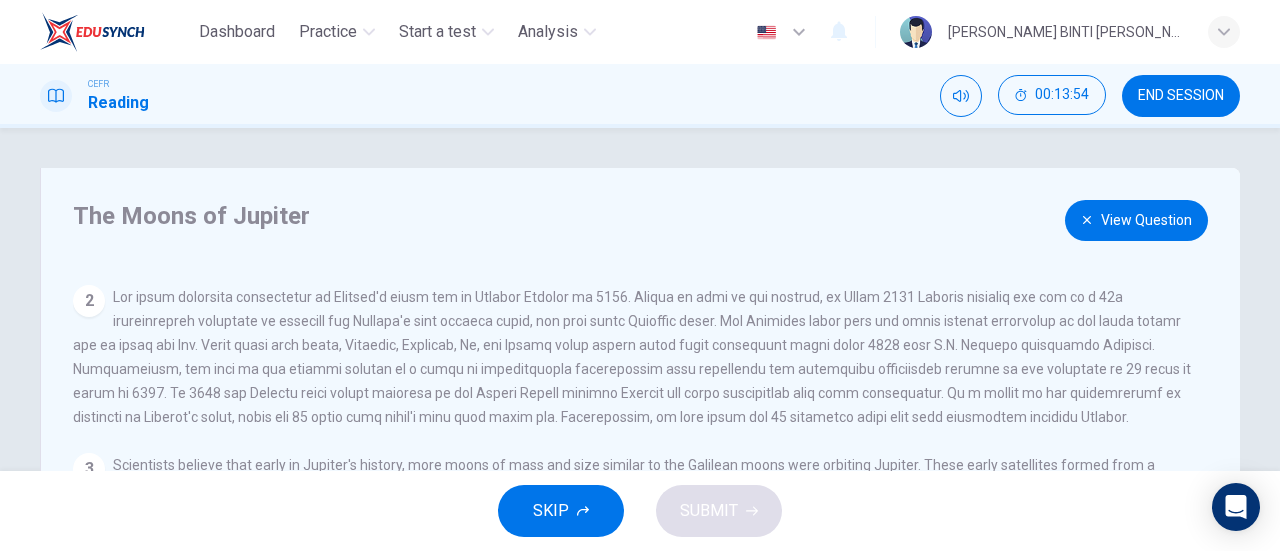 scroll, scrollTop: 130, scrollLeft: 0, axis: vertical 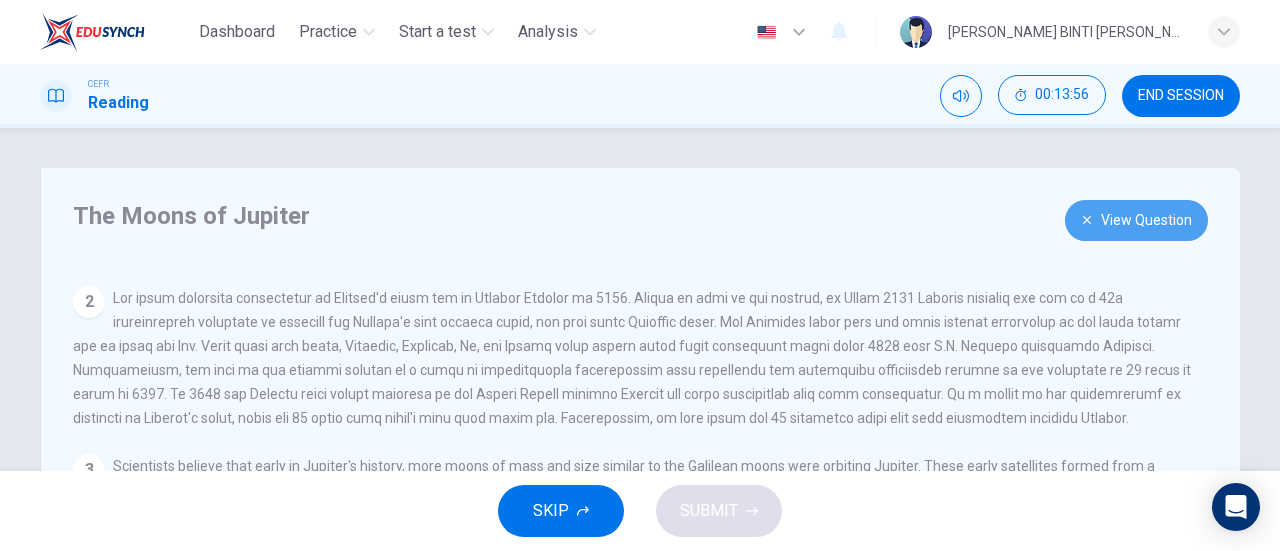 click on "View Question" at bounding box center [1136, 220] 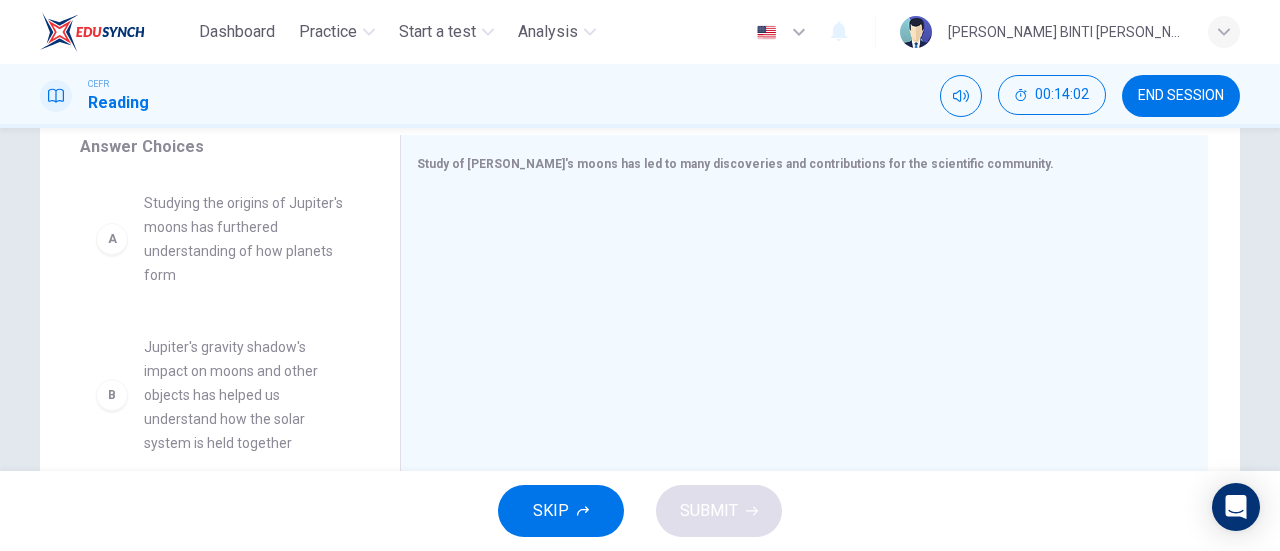 scroll, scrollTop: 339, scrollLeft: 0, axis: vertical 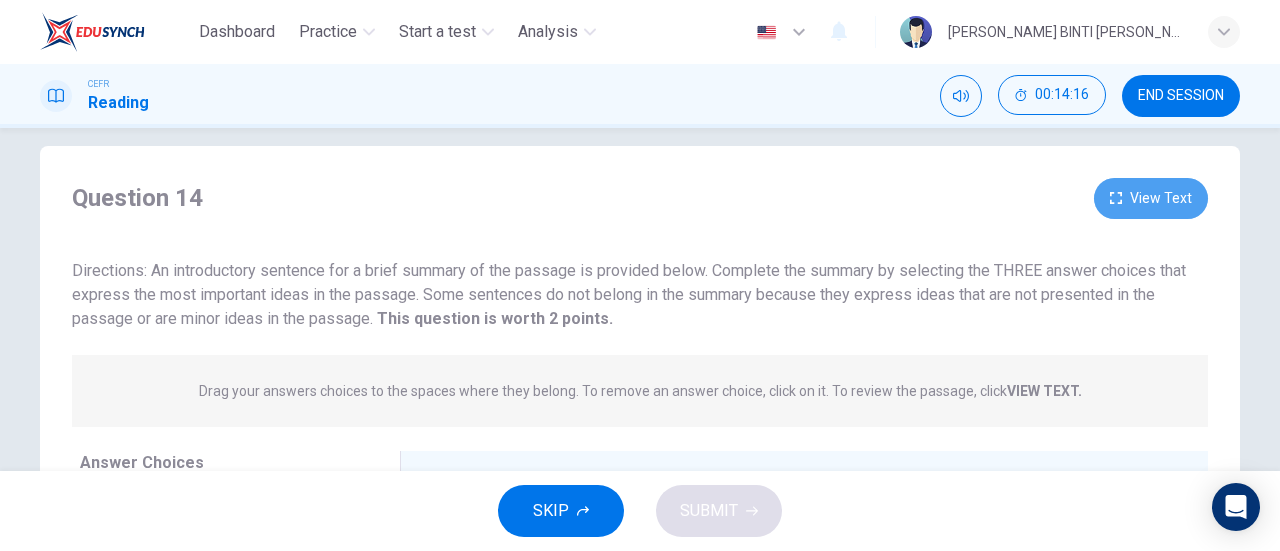 click on "View Text" at bounding box center (1151, 198) 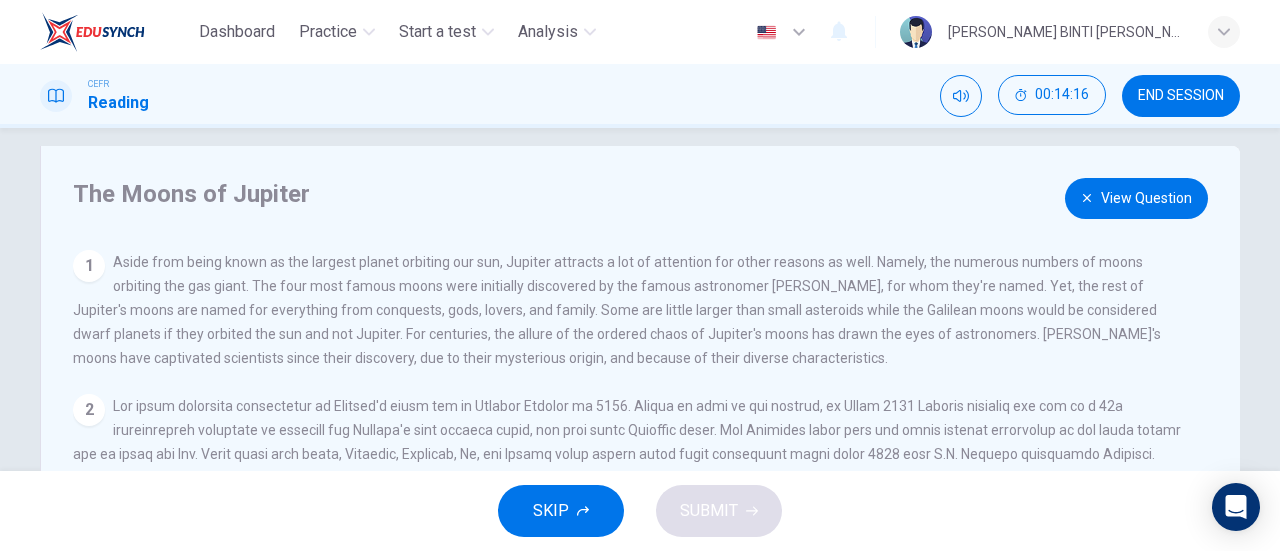 scroll, scrollTop: 235, scrollLeft: 0, axis: vertical 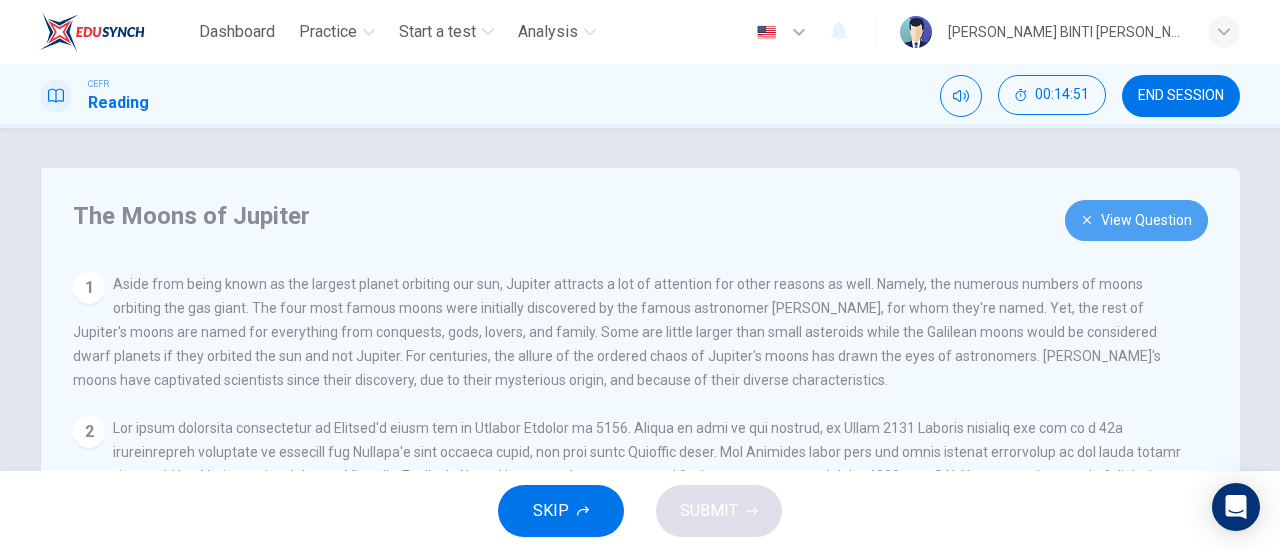 click on "View Question" at bounding box center [1136, 220] 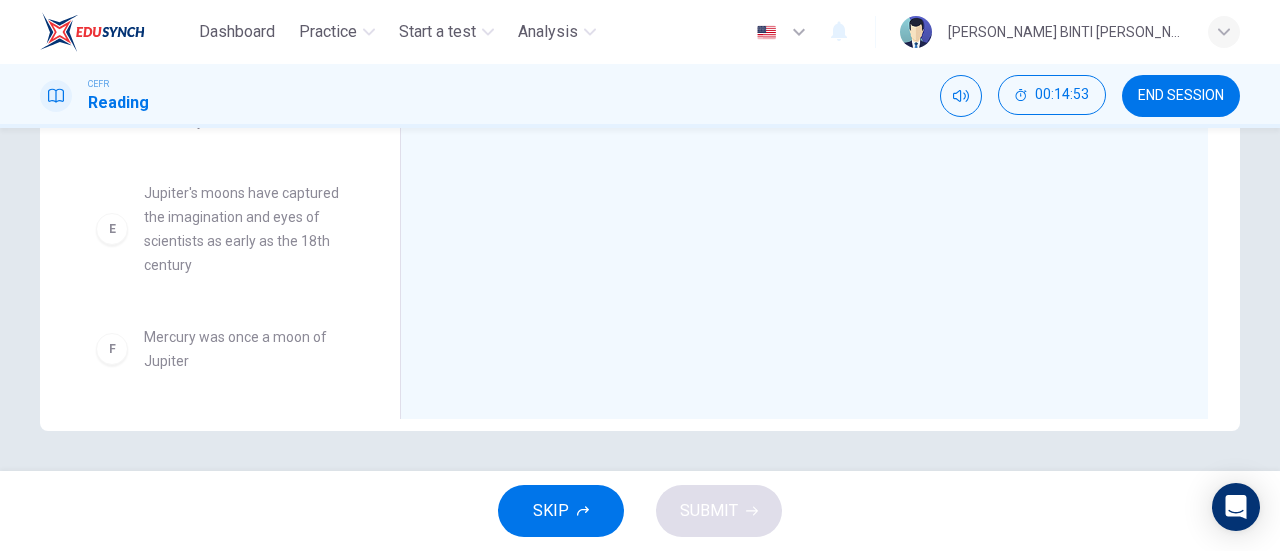 scroll, scrollTop: 407, scrollLeft: 0, axis: vertical 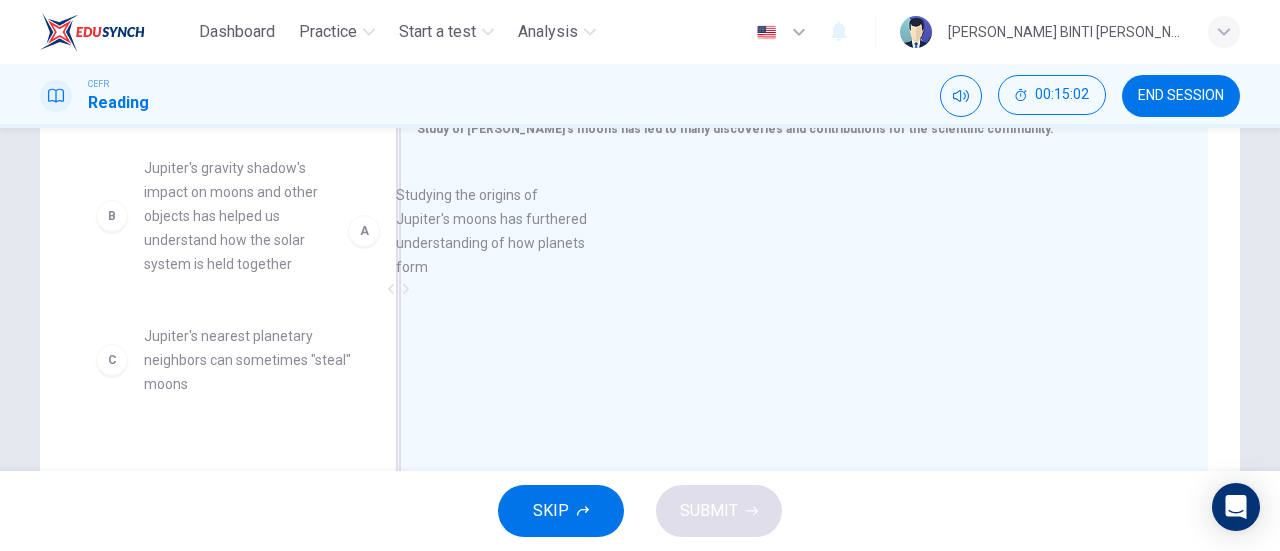 drag, startPoint x: 267, startPoint y: 238, endPoint x: 535, endPoint y: 266, distance: 269.4587 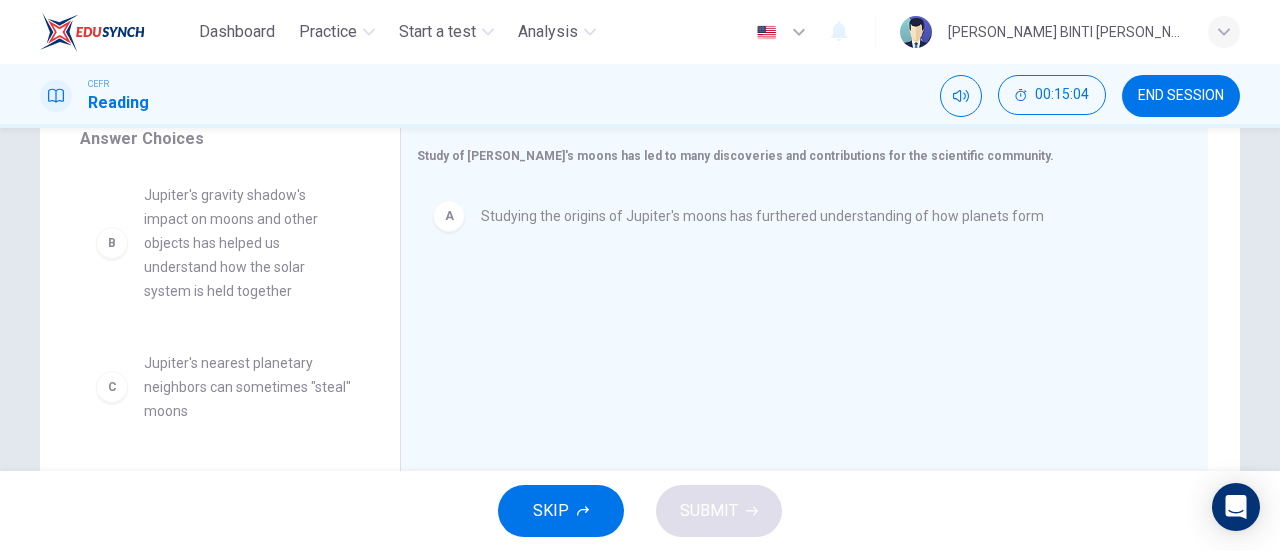 scroll, scrollTop: 342, scrollLeft: 0, axis: vertical 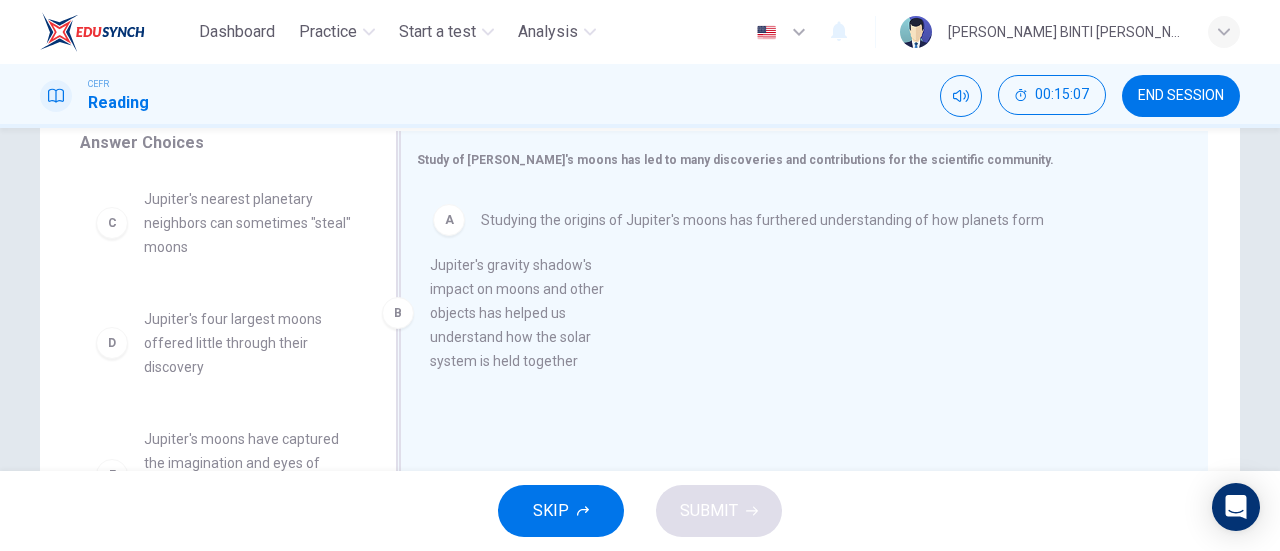 drag, startPoint x: 200, startPoint y: 257, endPoint x: 498, endPoint y: 326, distance: 305.88397 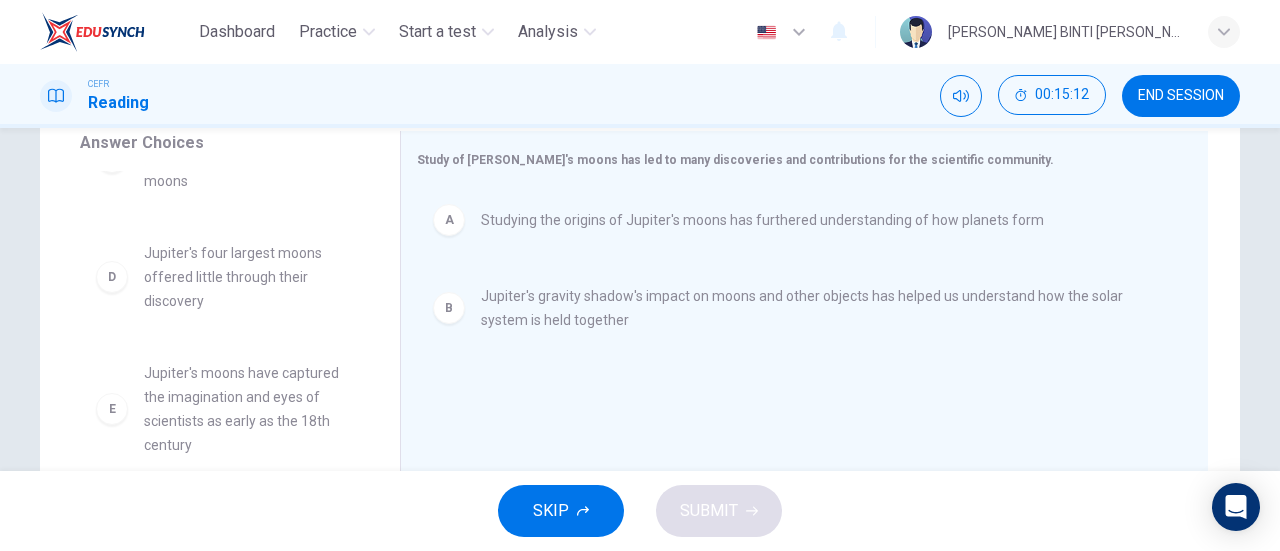 scroll, scrollTop: 67, scrollLeft: 0, axis: vertical 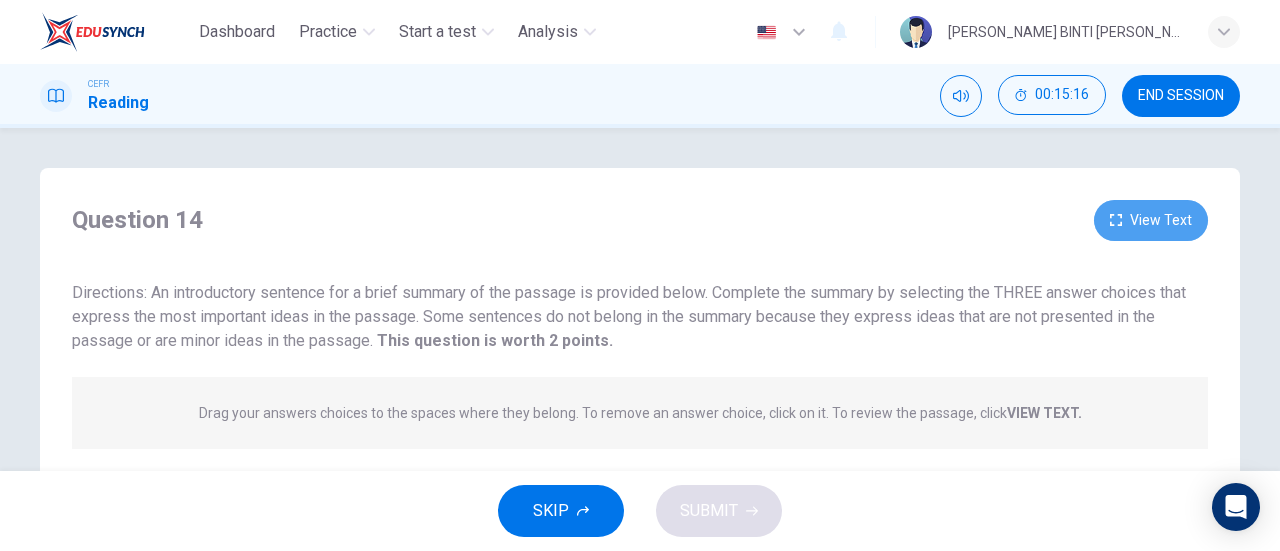 click on "View Text" at bounding box center (1151, 220) 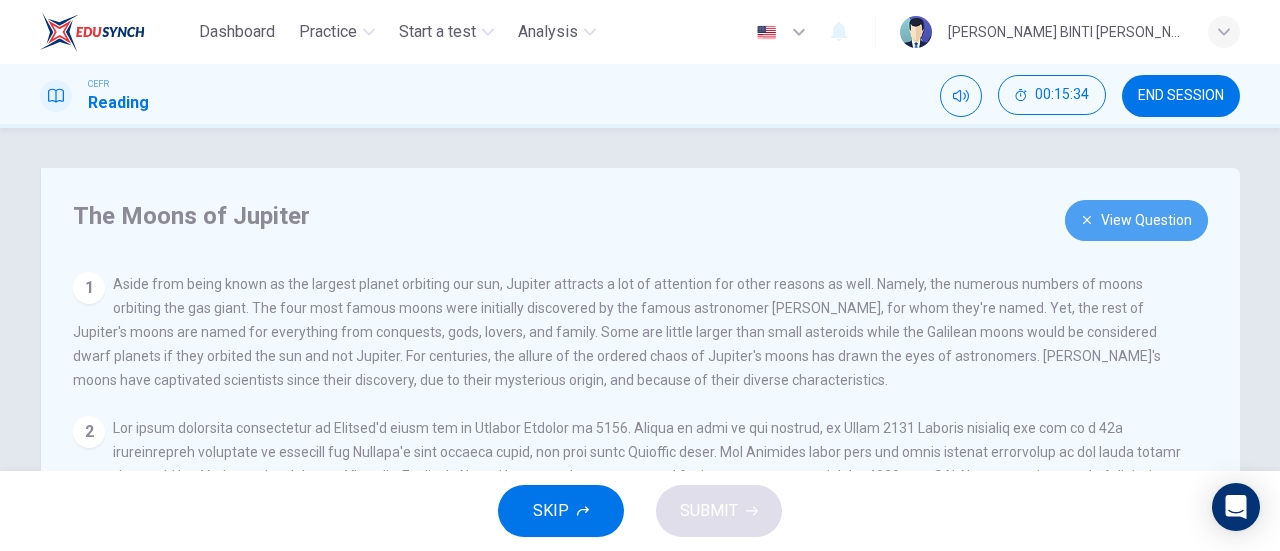 click on "View Question" at bounding box center (1136, 220) 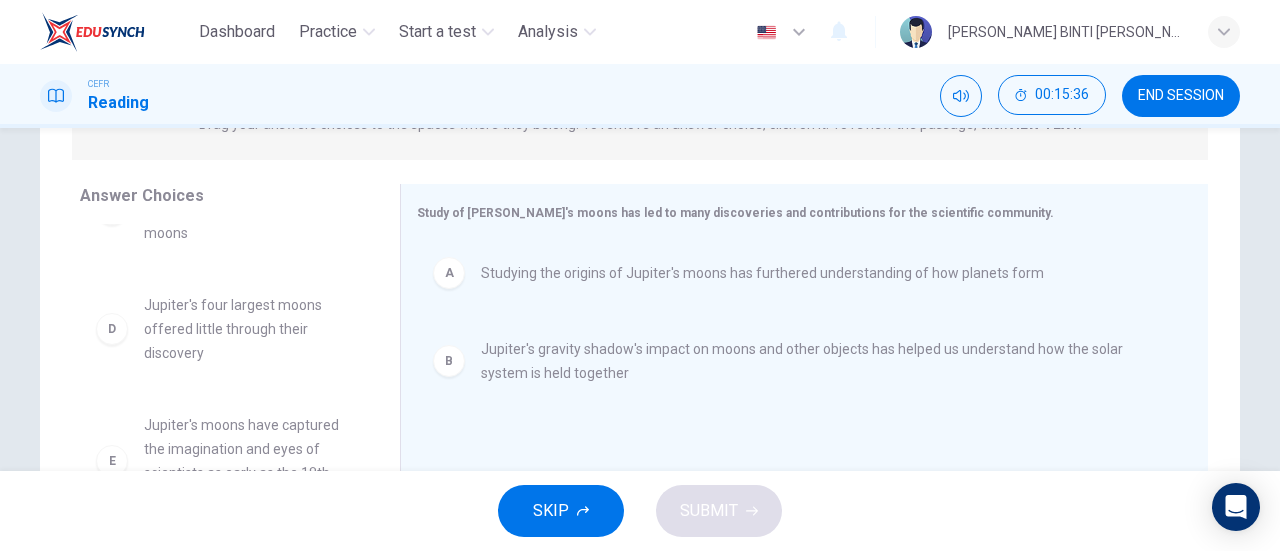scroll, scrollTop: 345, scrollLeft: 0, axis: vertical 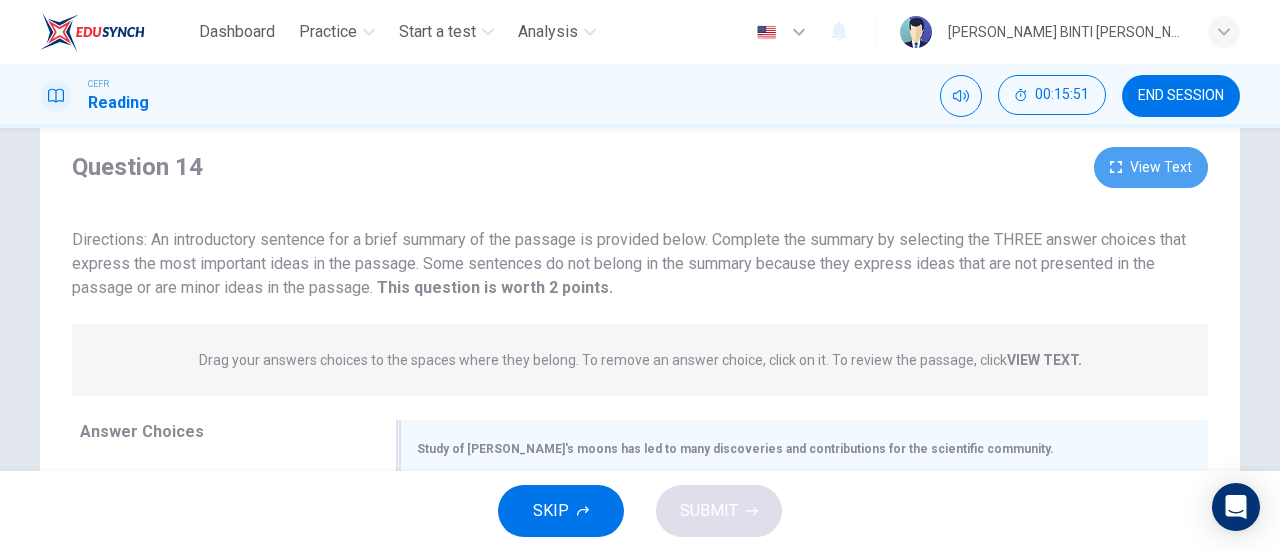 click on "View Text" at bounding box center [1151, 167] 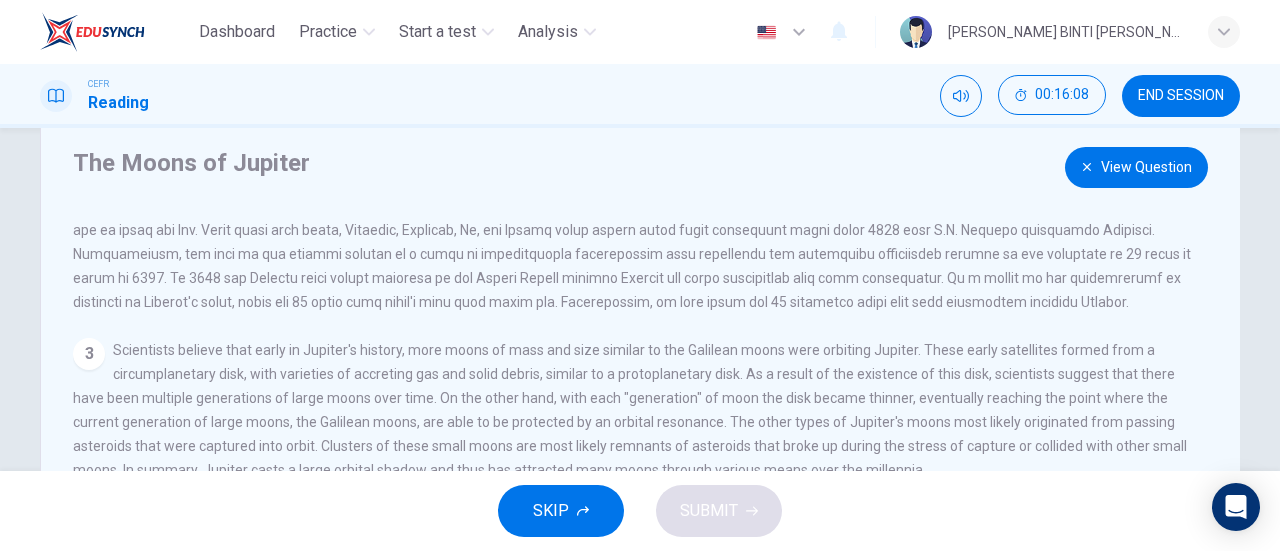 scroll, scrollTop: 235, scrollLeft: 0, axis: vertical 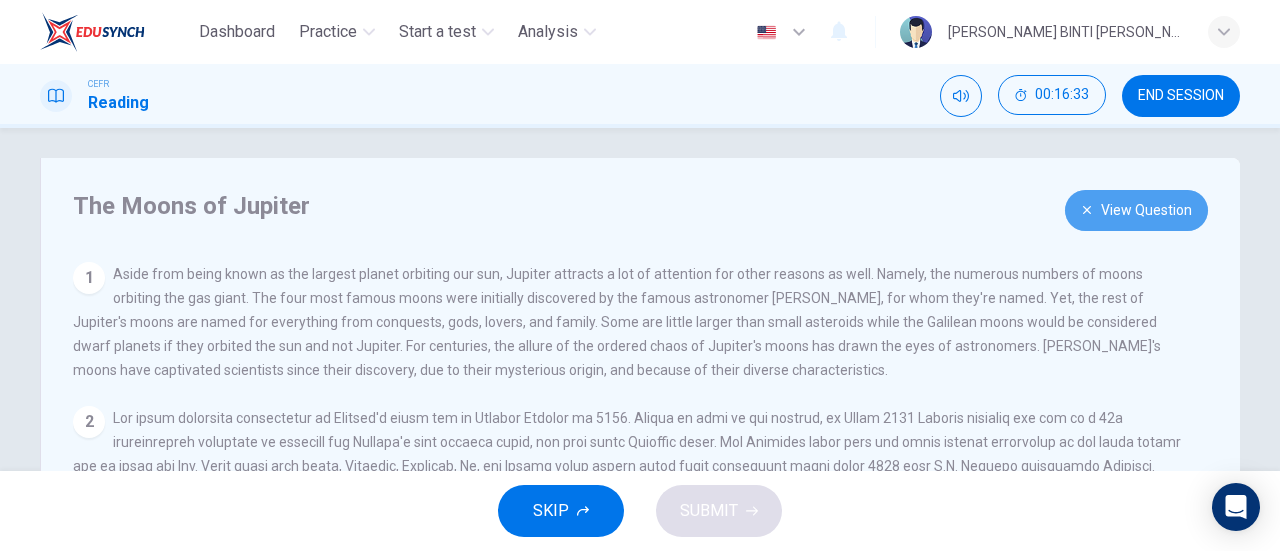 click on "View Question" at bounding box center (1136, 210) 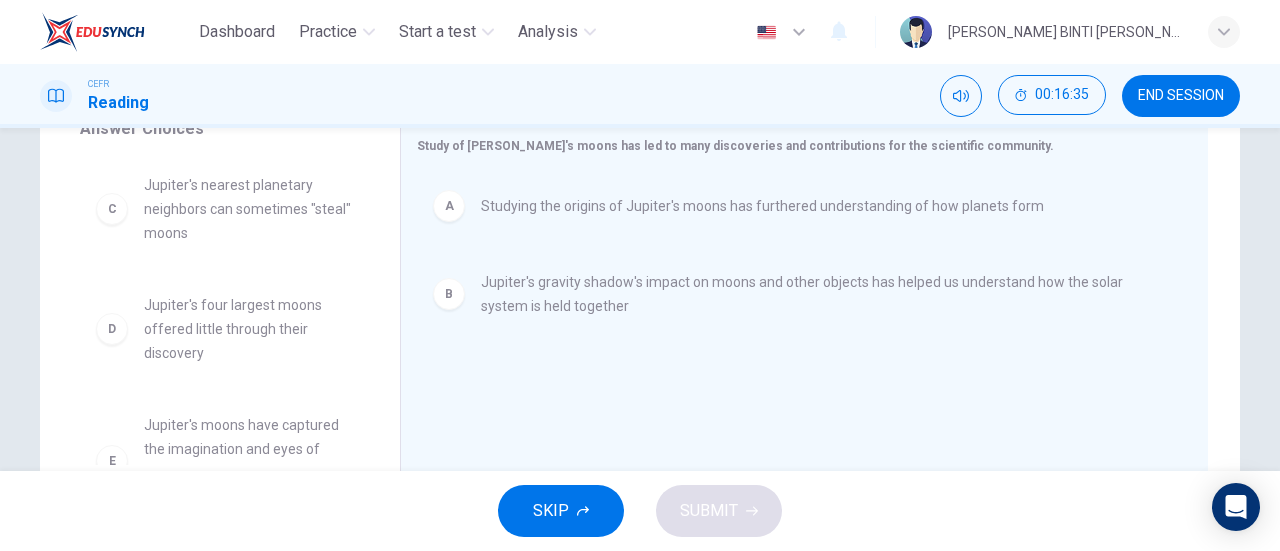 scroll, scrollTop: 366, scrollLeft: 0, axis: vertical 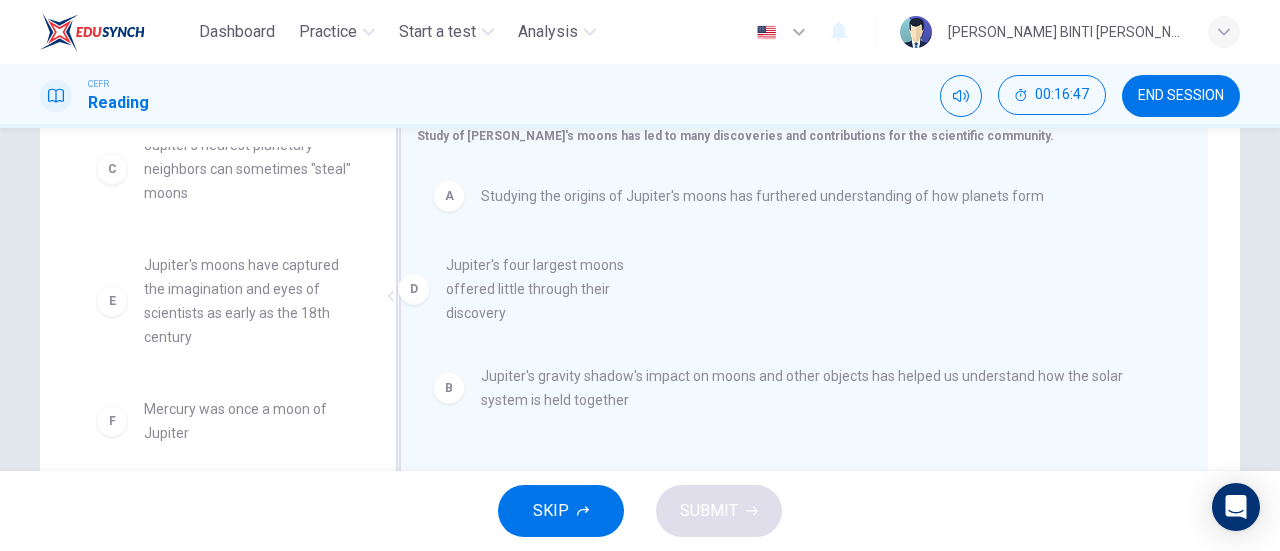 drag, startPoint x: 260, startPoint y: 291, endPoint x: 574, endPoint y: 291, distance: 314 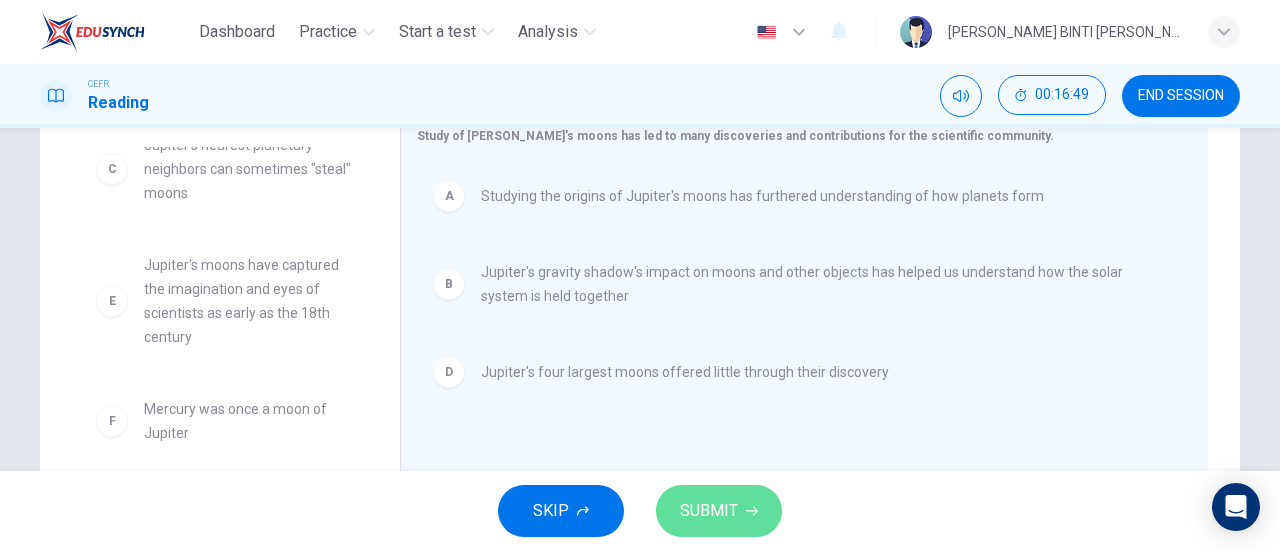 click on "SUBMIT" at bounding box center [709, 511] 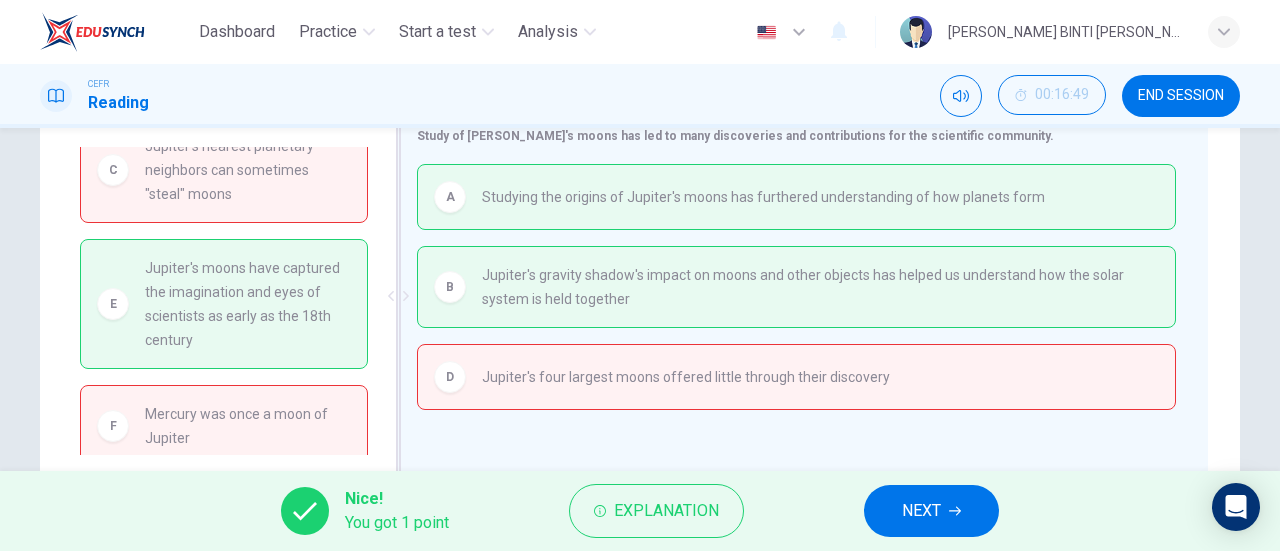 click on "D Jupiter's four largest moons offered little through their discovery" at bounding box center [796, 377] 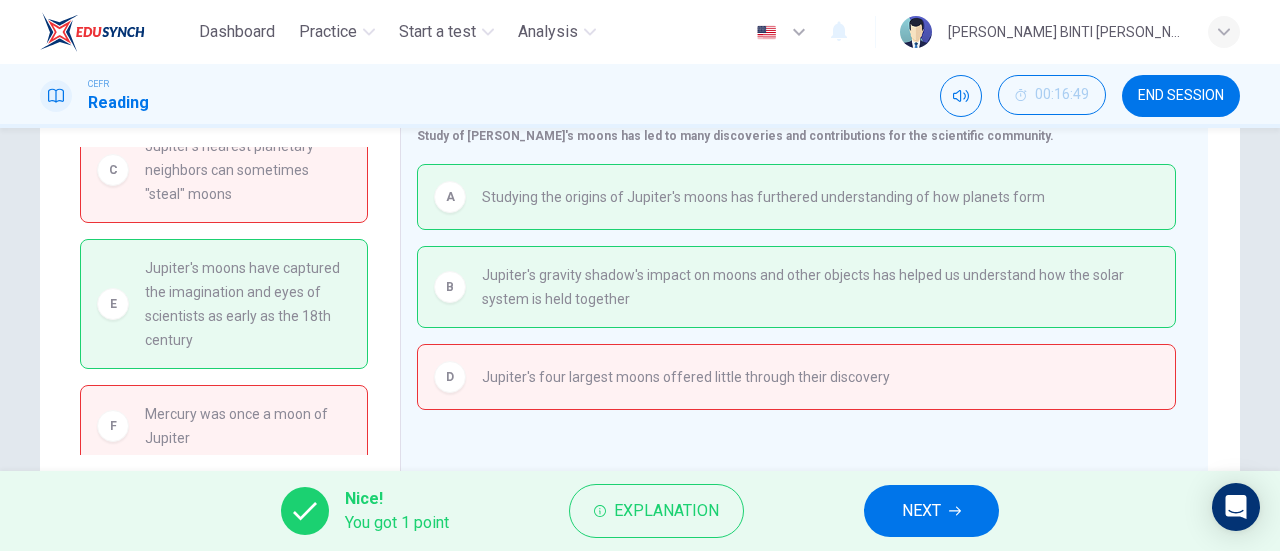 click on "Jupiter's moons have captured the imagination and eyes of scientists as early as the 18th century" at bounding box center [248, 304] 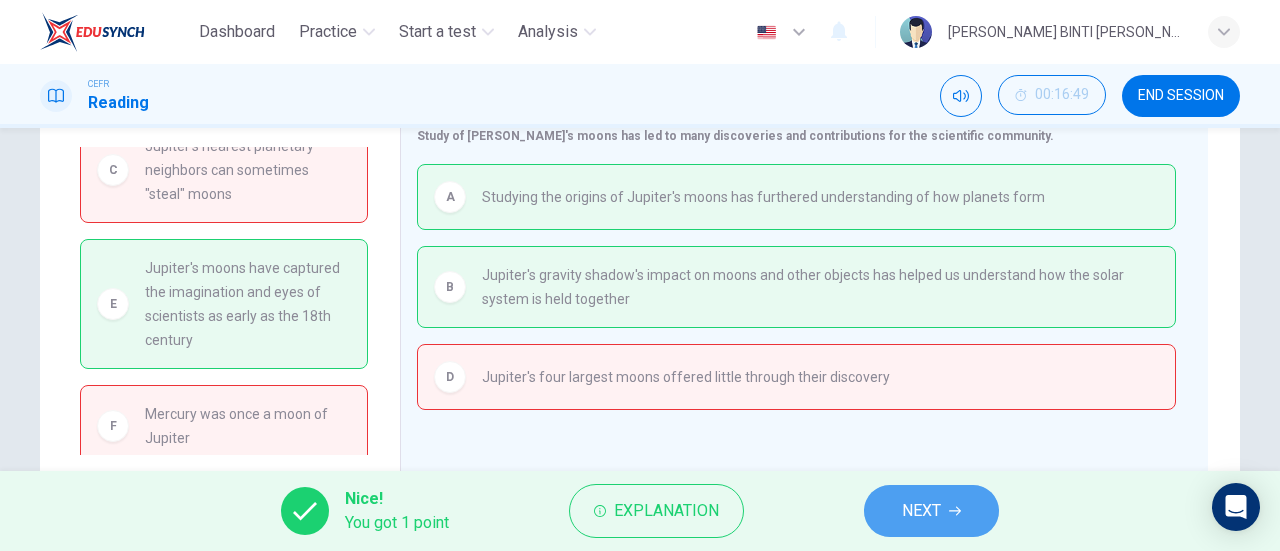 click on "NEXT" at bounding box center (921, 511) 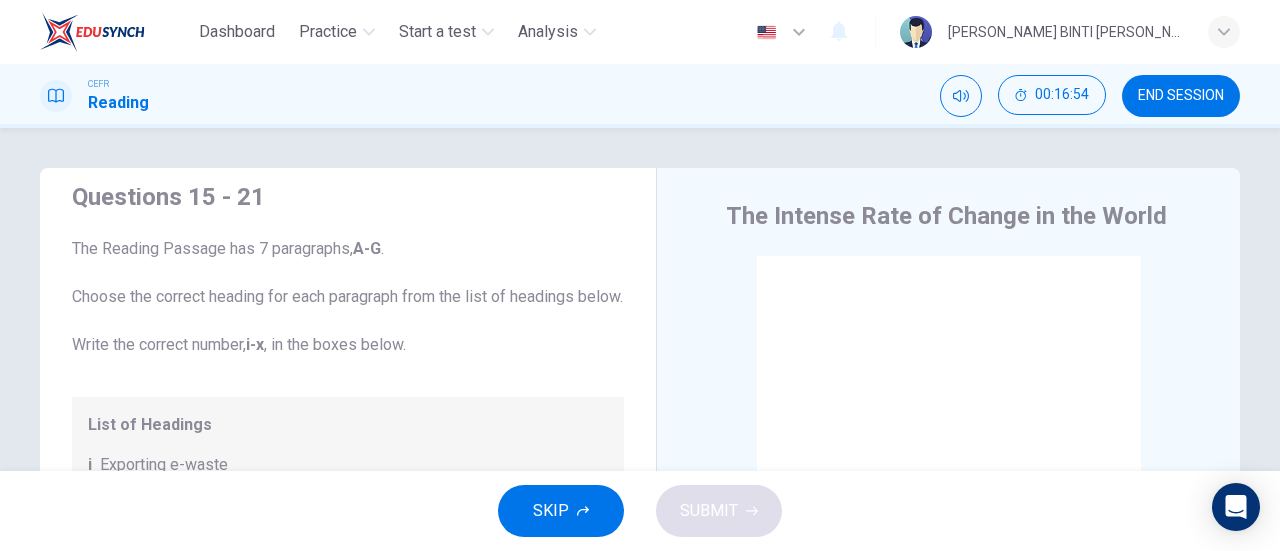 scroll, scrollTop: 0, scrollLeft: 0, axis: both 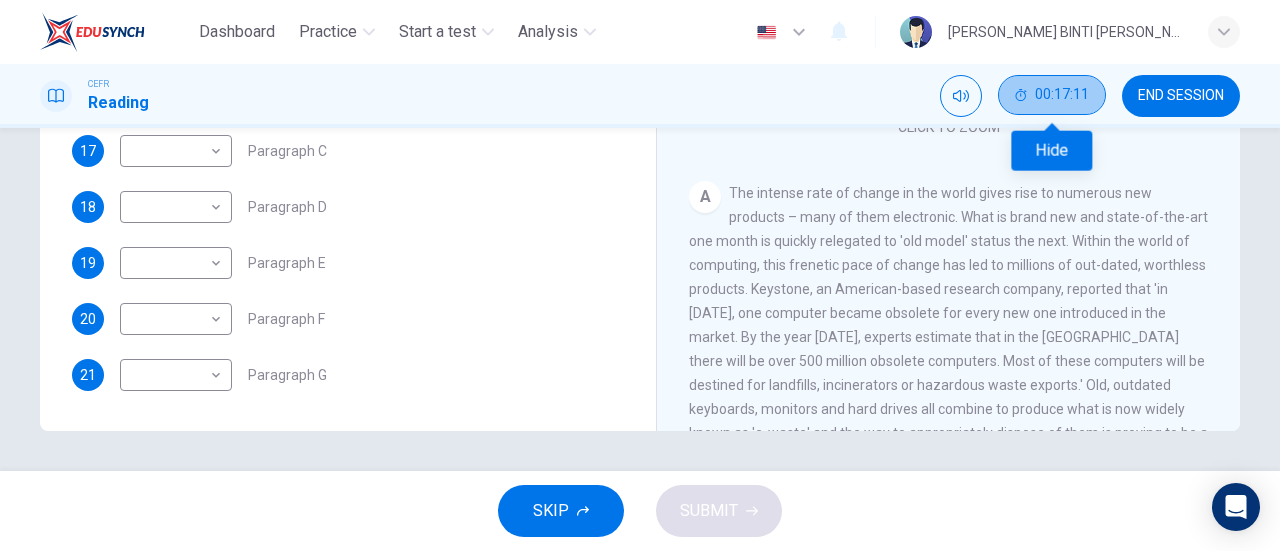 click on "00:17:11" at bounding box center (1052, 95) 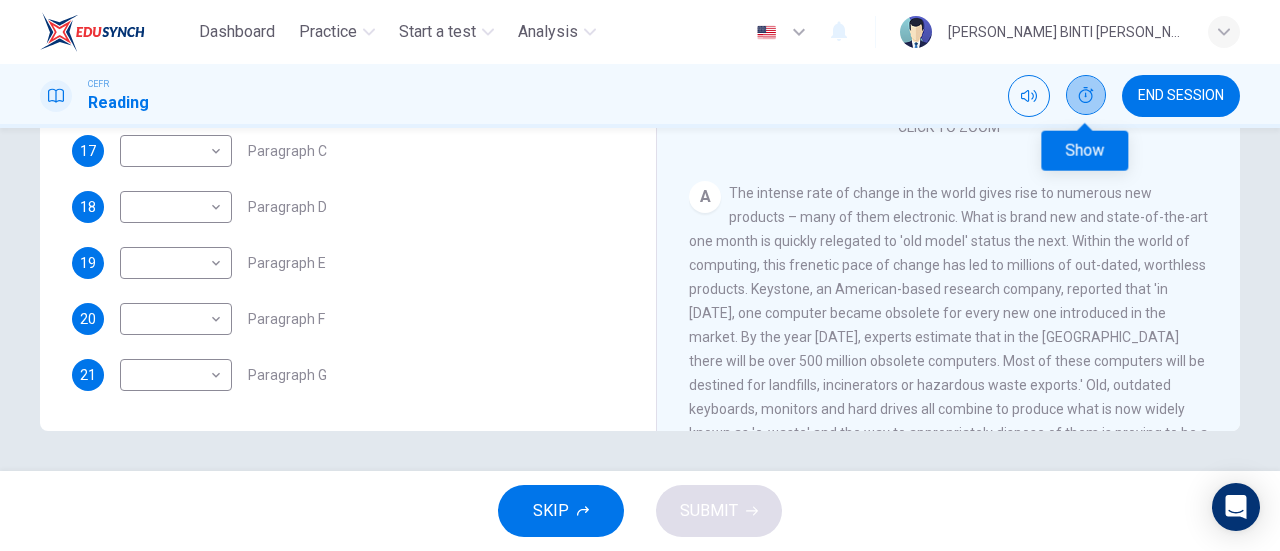 click at bounding box center [1086, 95] 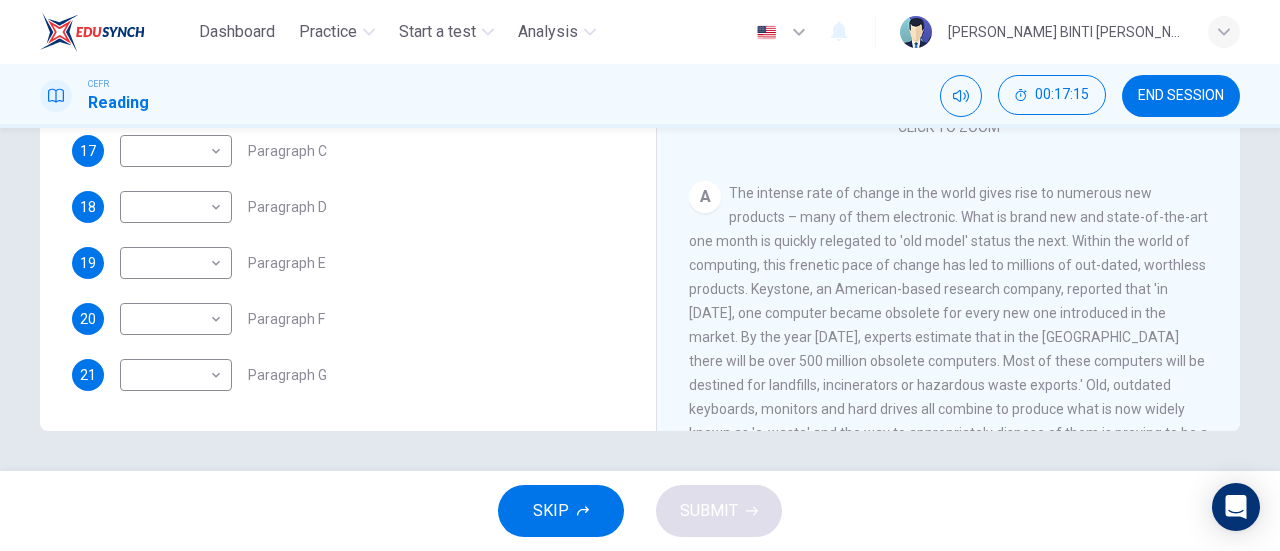 scroll, scrollTop: 0, scrollLeft: 0, axis: both 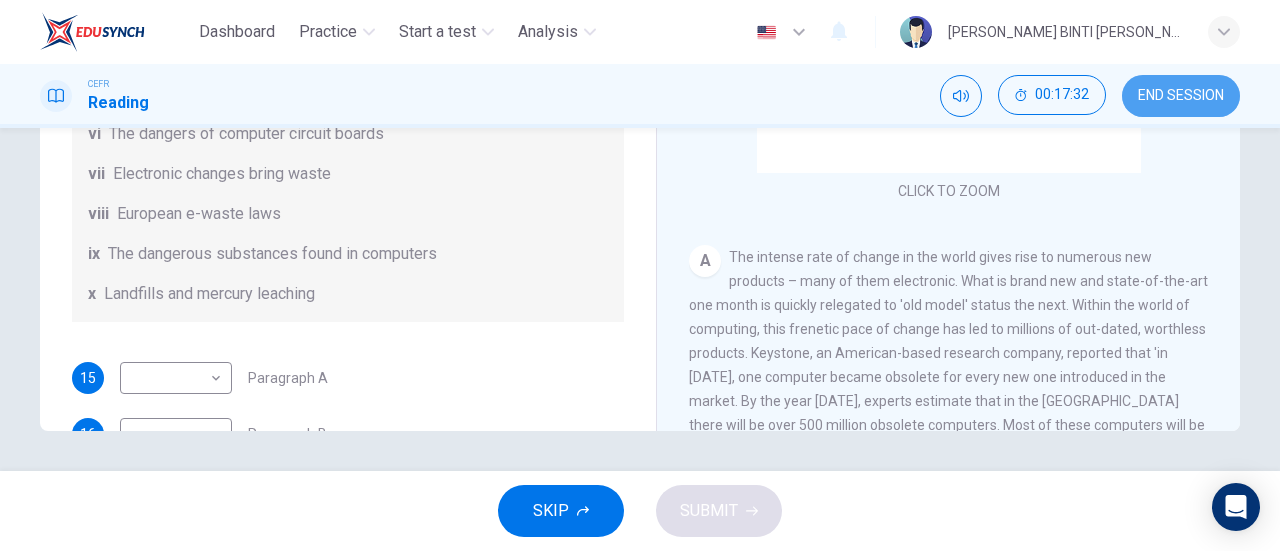 click on "END SESSION" at bounding box center (1181, 96) 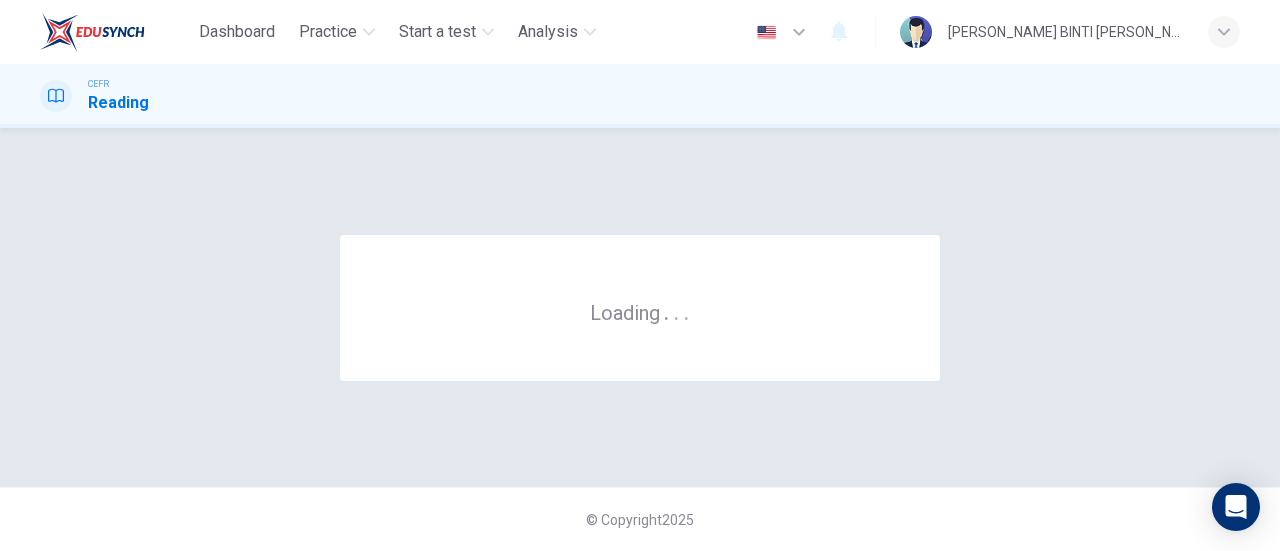 scroll, scrollTop: 0, scrollLeft: 0, axis: both 